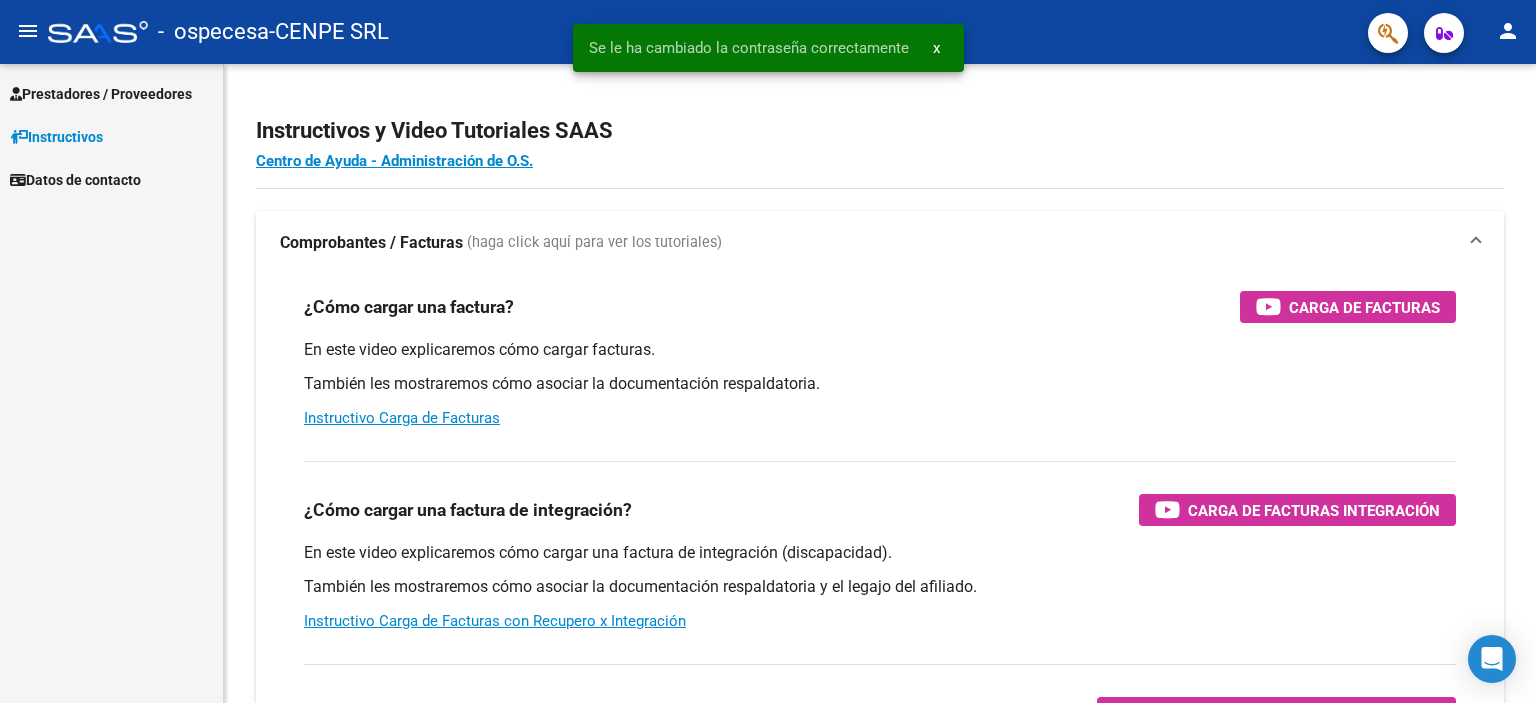 scroll, scrollTop: 0, scrollLeft: 0, axis: both 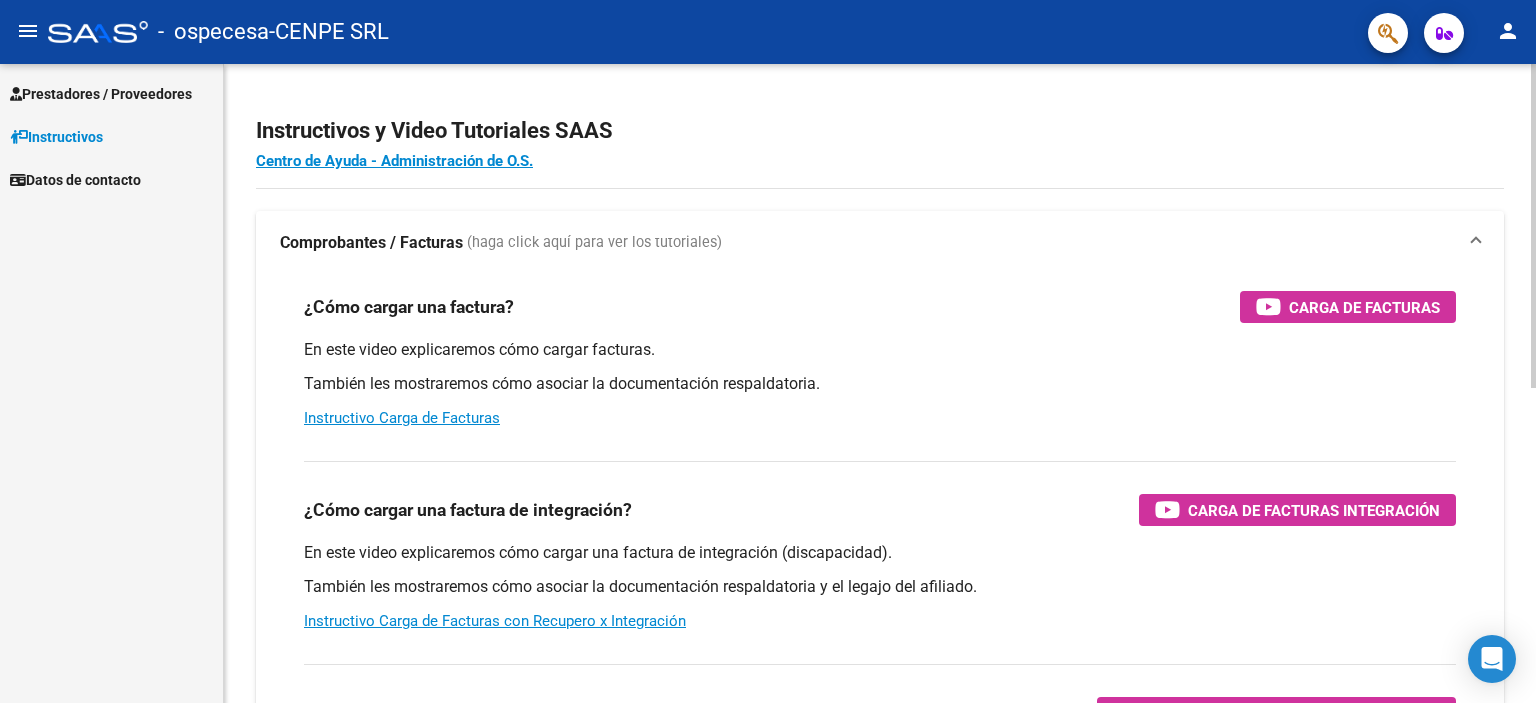click on "Instructivos y Video Tutoriales SAAS" 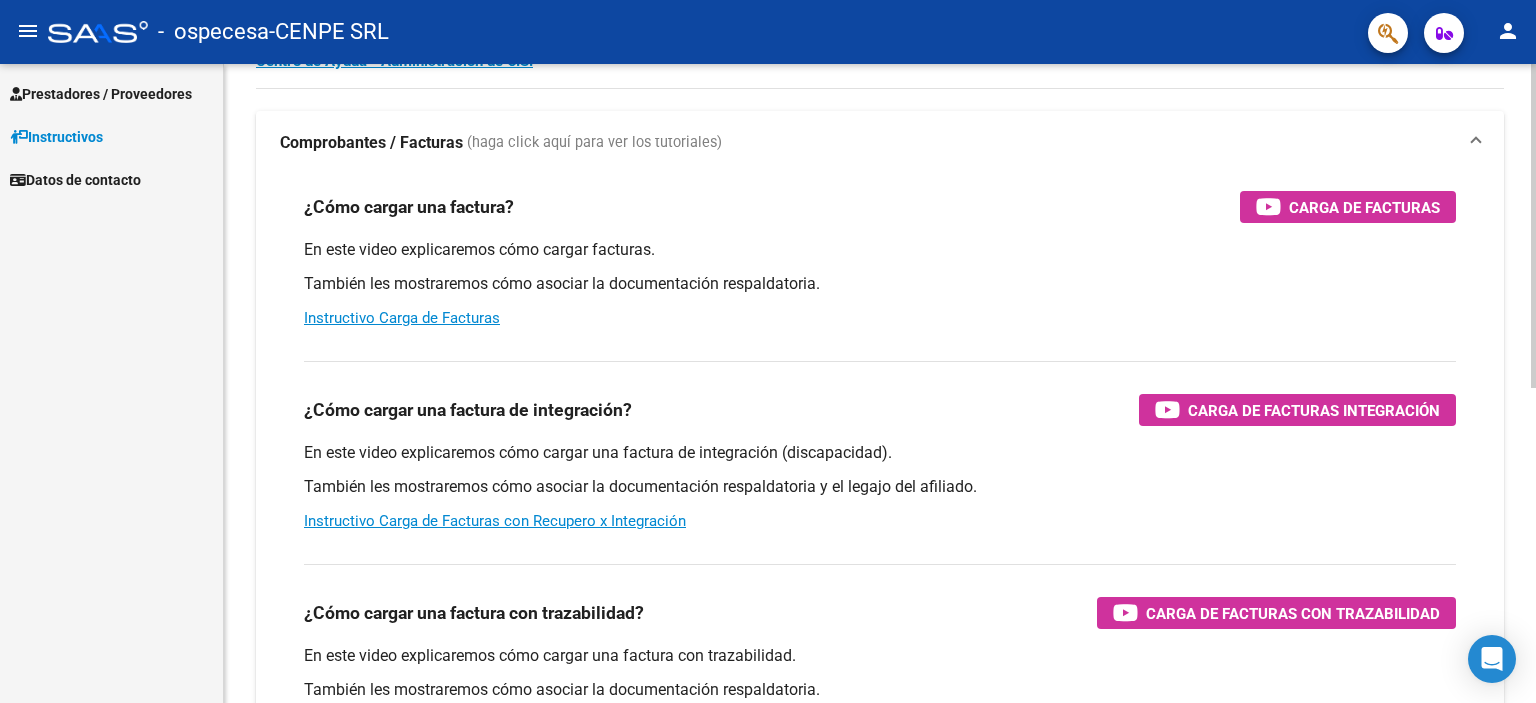 scroll, scrollTop: 0, scrollLeft: 0, axis: both 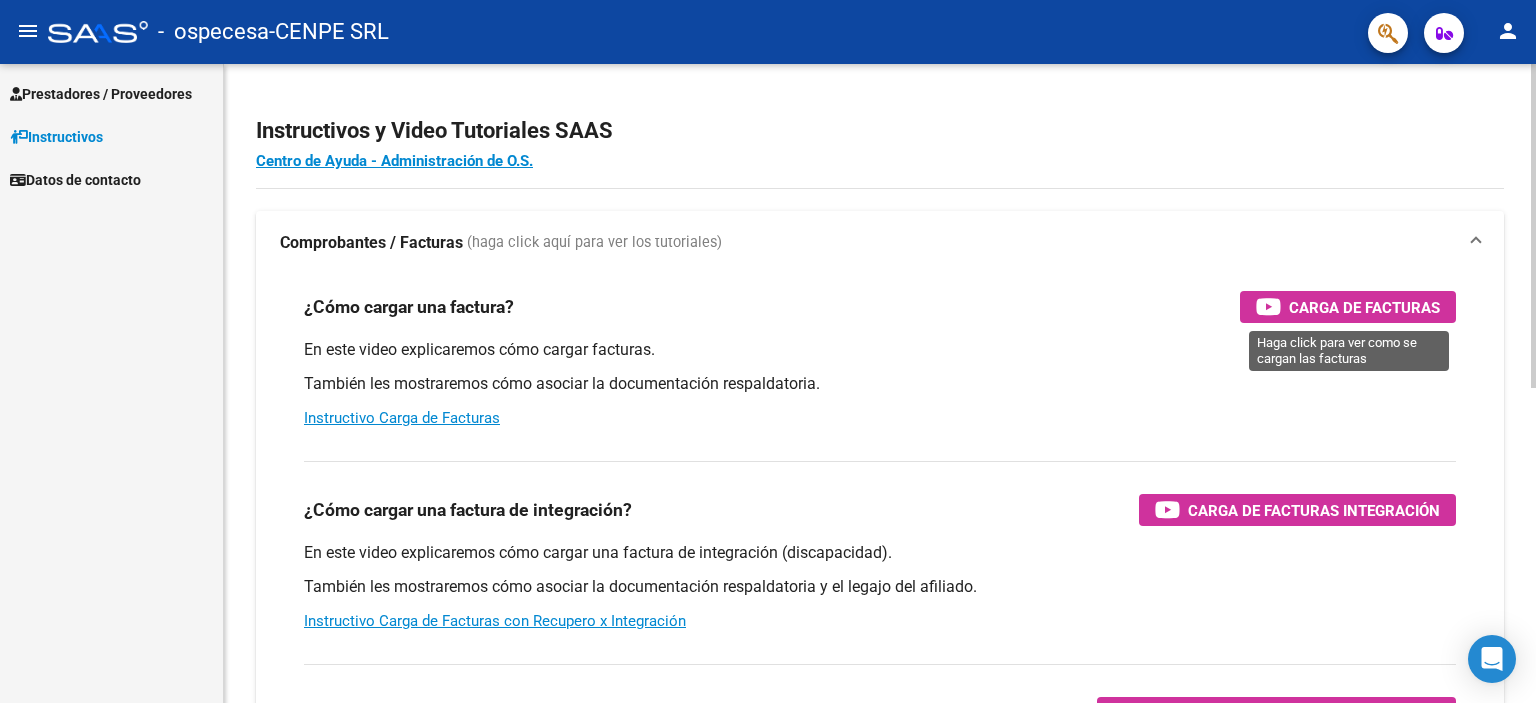 click on "Carga de Facturas" at bounding box center [1348, 307] 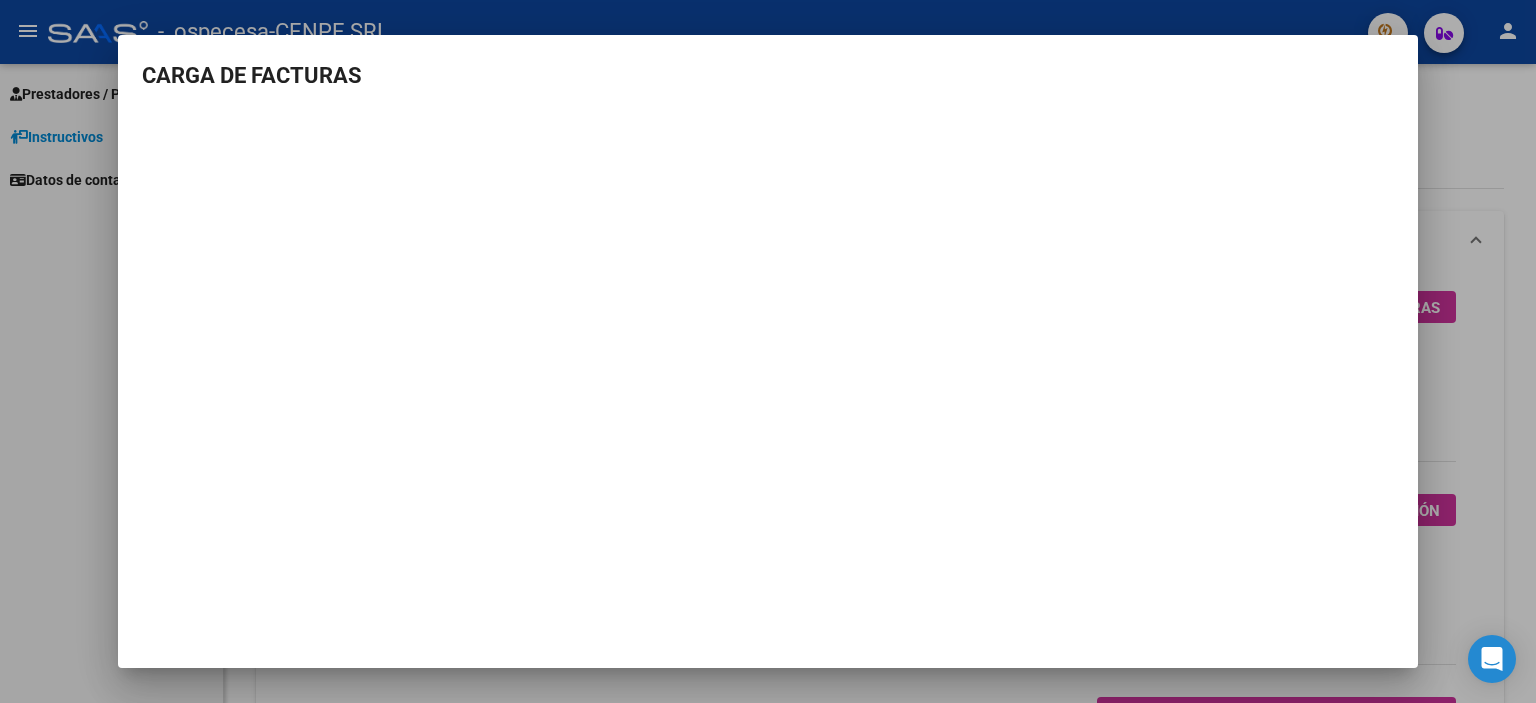 click at bounding box center [768, 351] 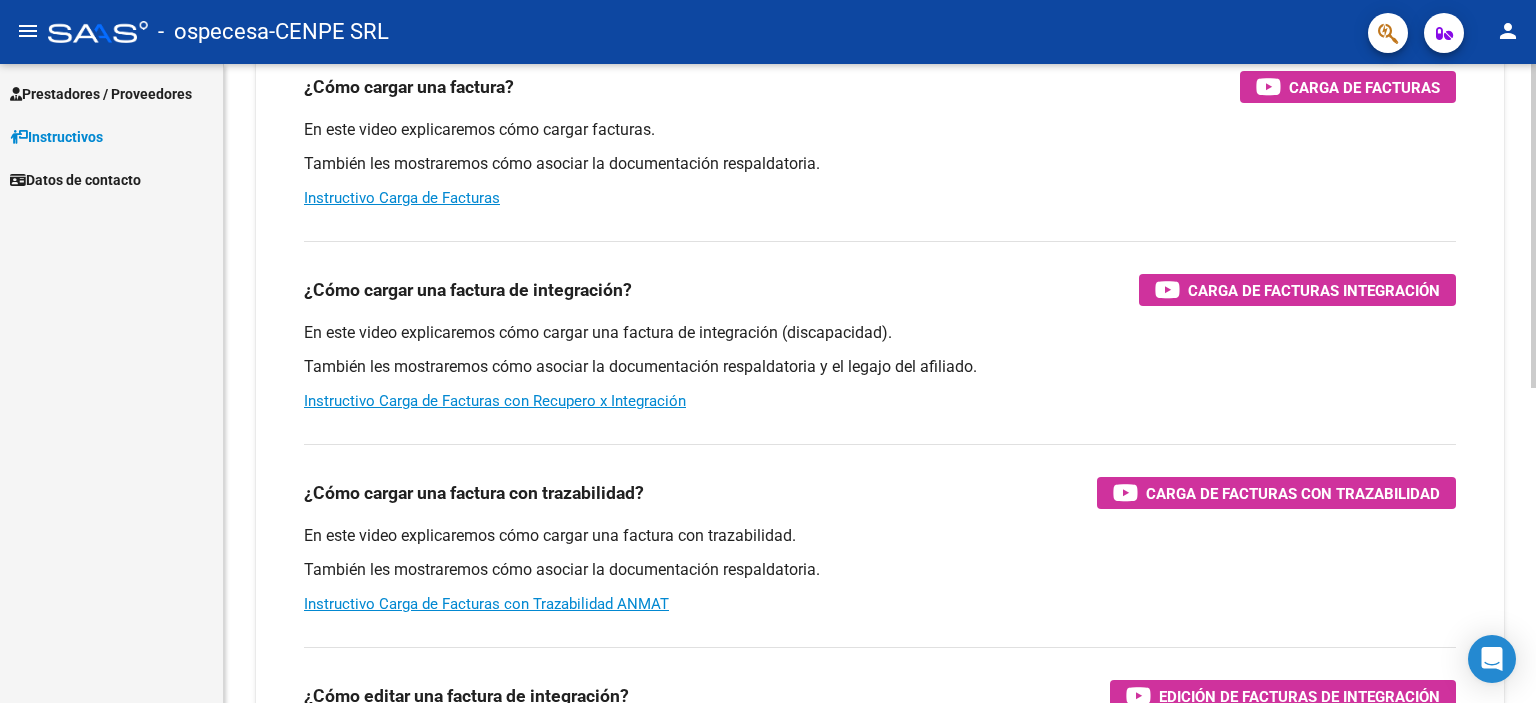 scroll, scrollTop: 0, scrollLeft: 0, axis: both 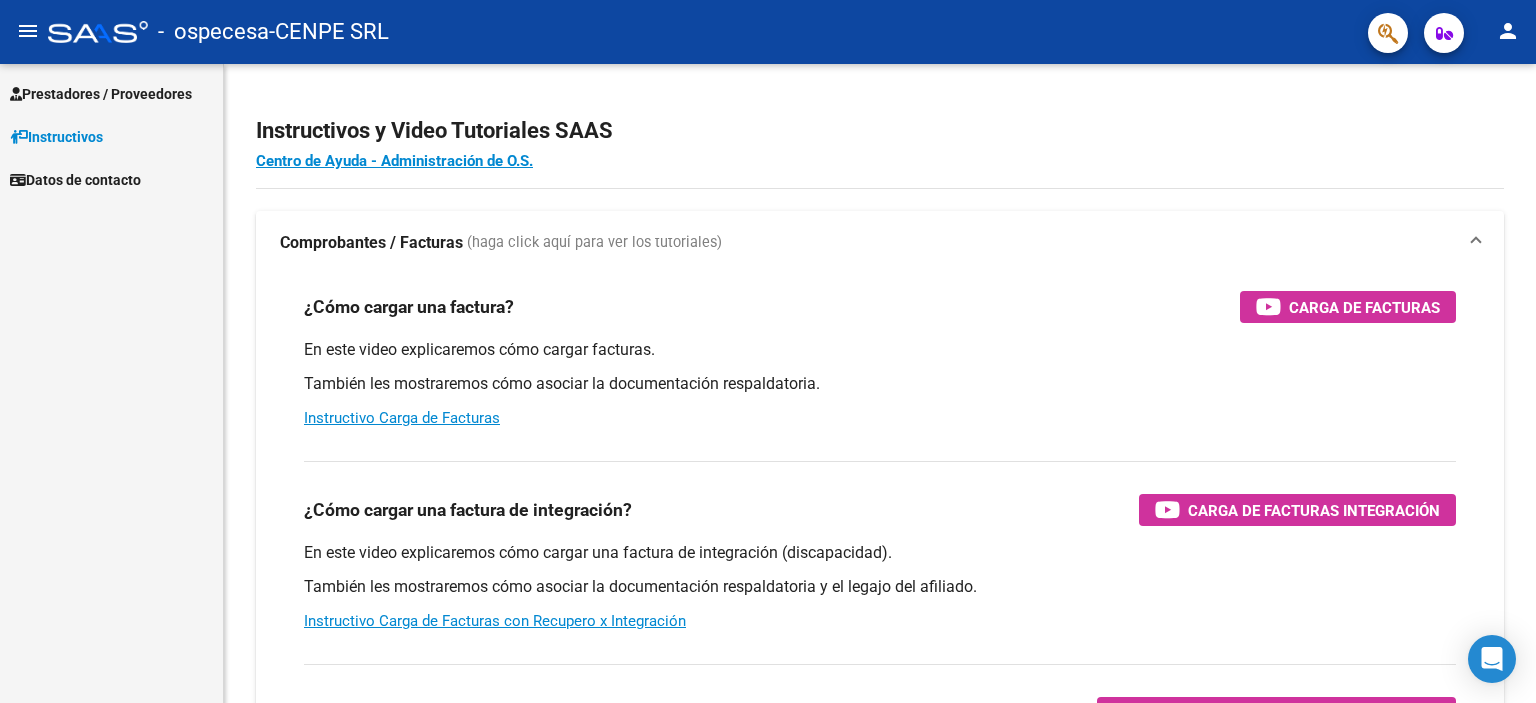 click on "Prestadores / Proveedores" at bounding box center (101, 94) 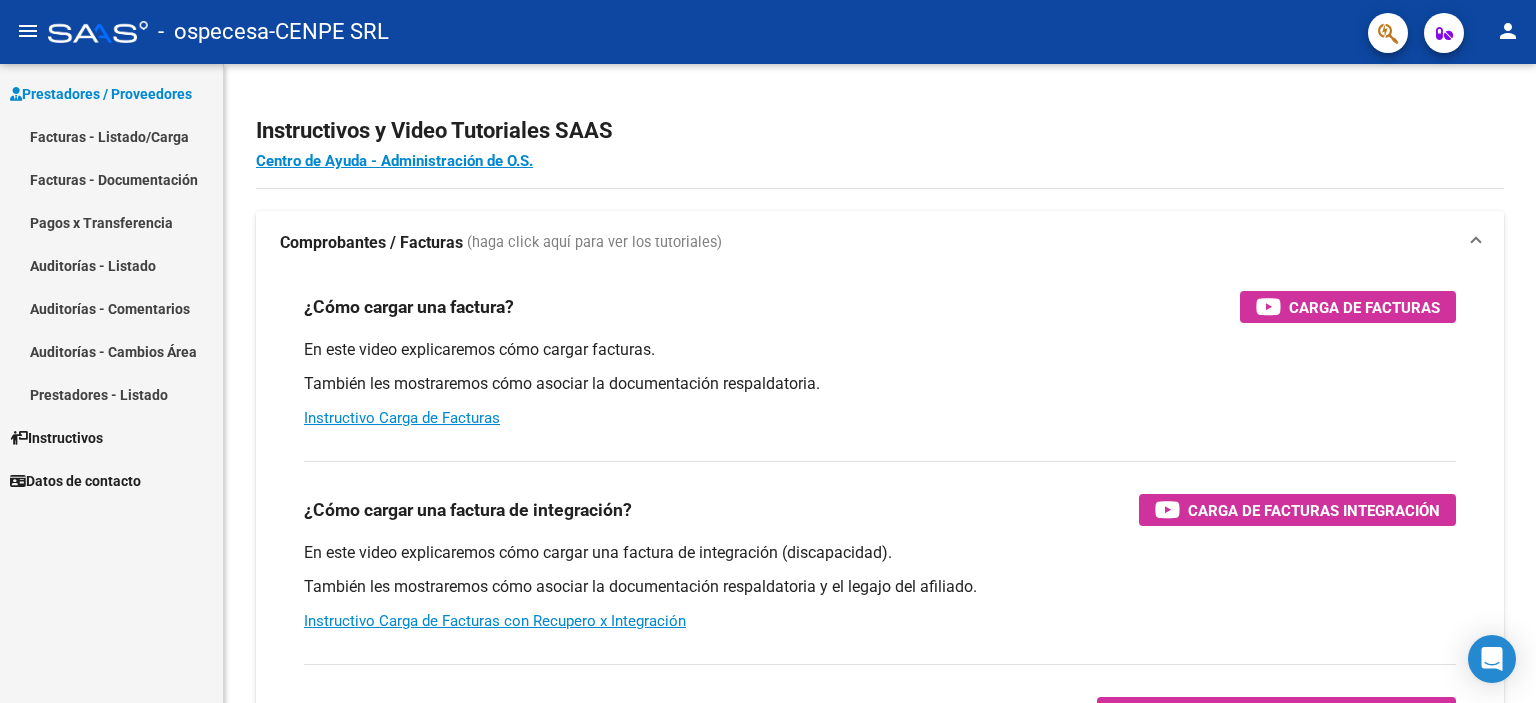 click on "Facturas - Listado/Carga" at bounding box center [111, 136] 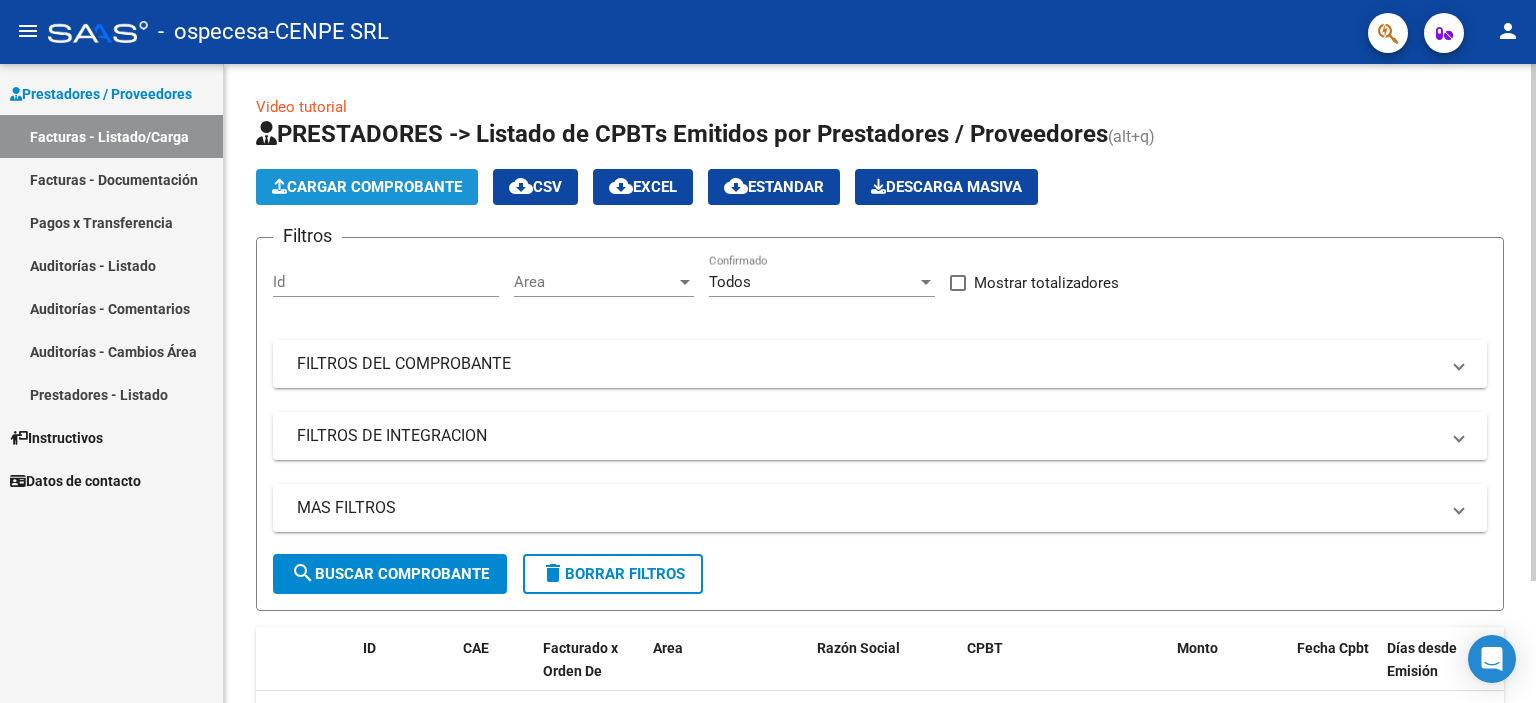 click on "Cargar Comprobante" 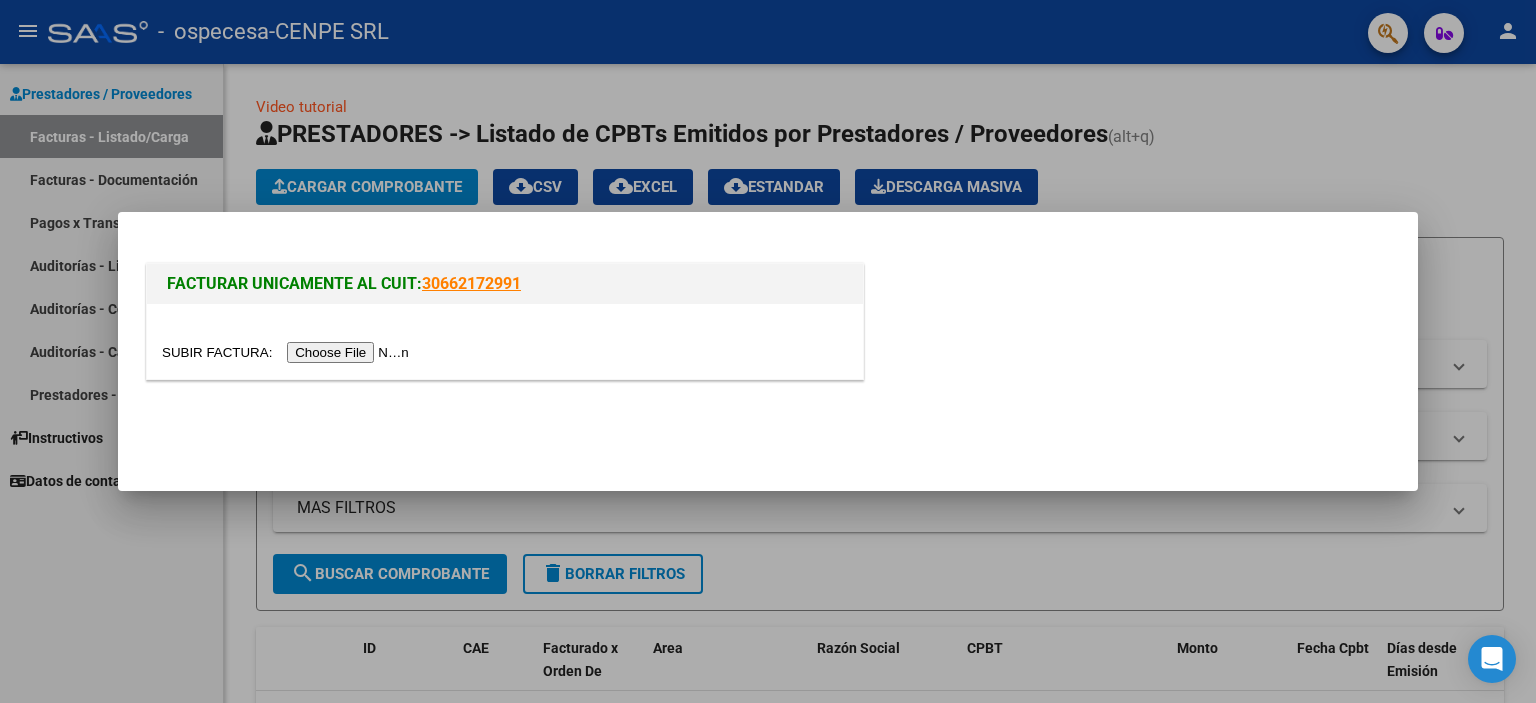 click at bounding box center [288, 352] 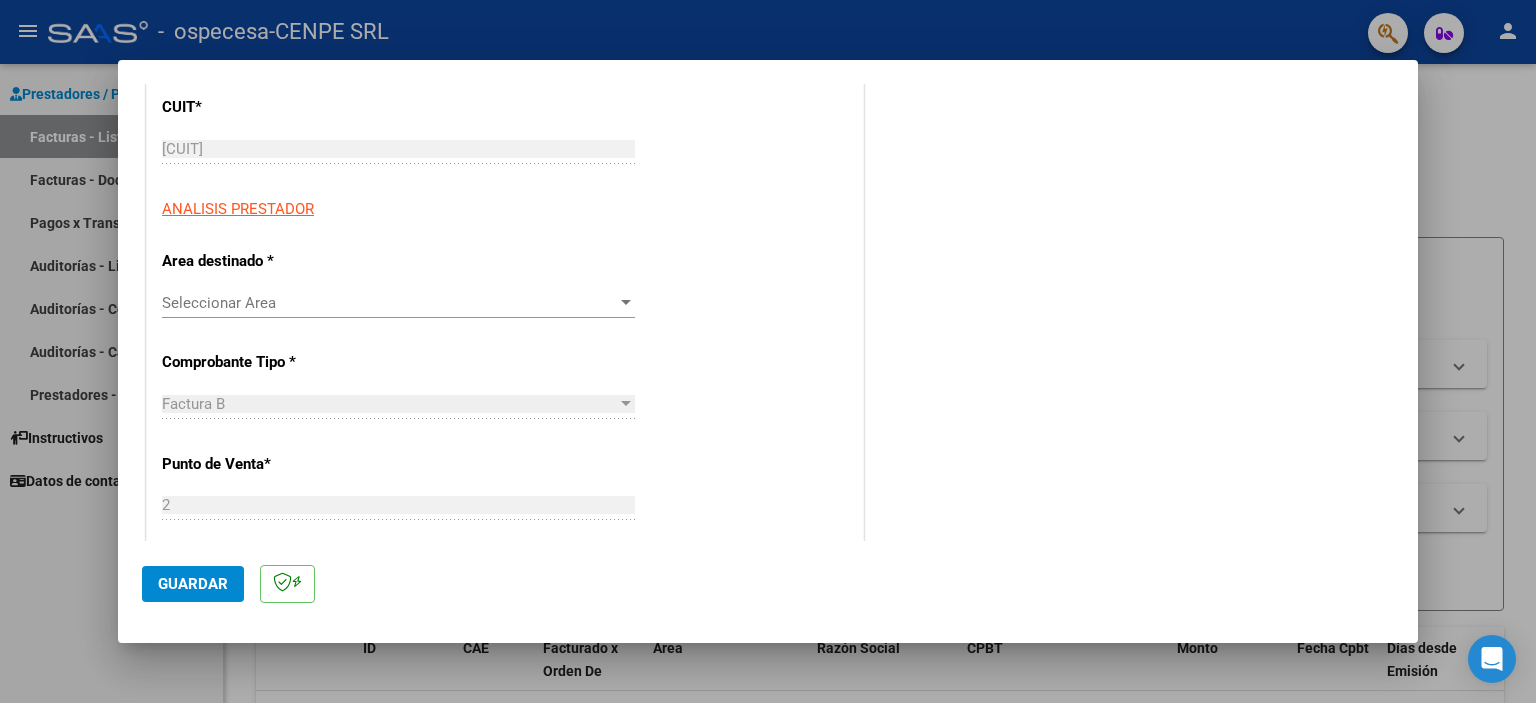scroll, scrollTop: 300, scrollLeft: 0, axis: vertical 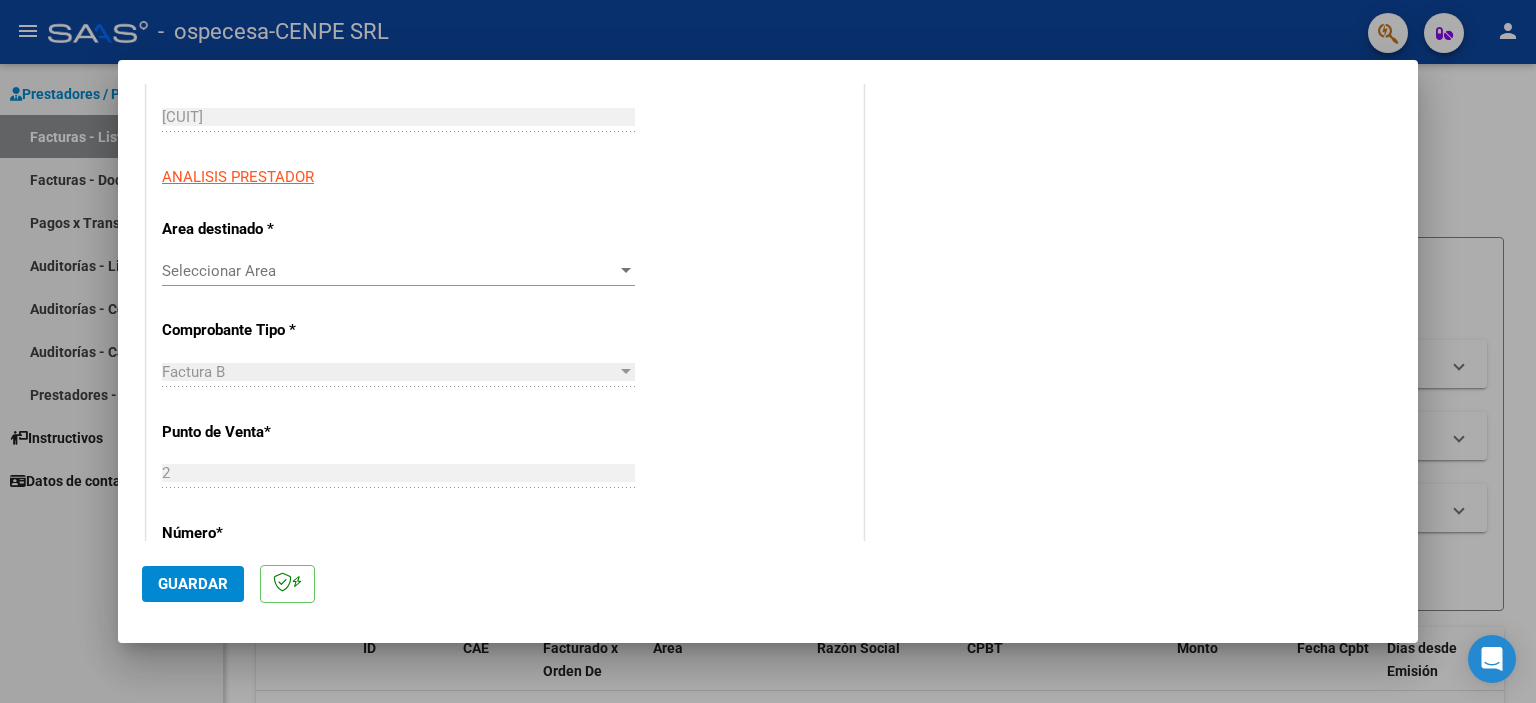 click at bounding box center (626, 271) 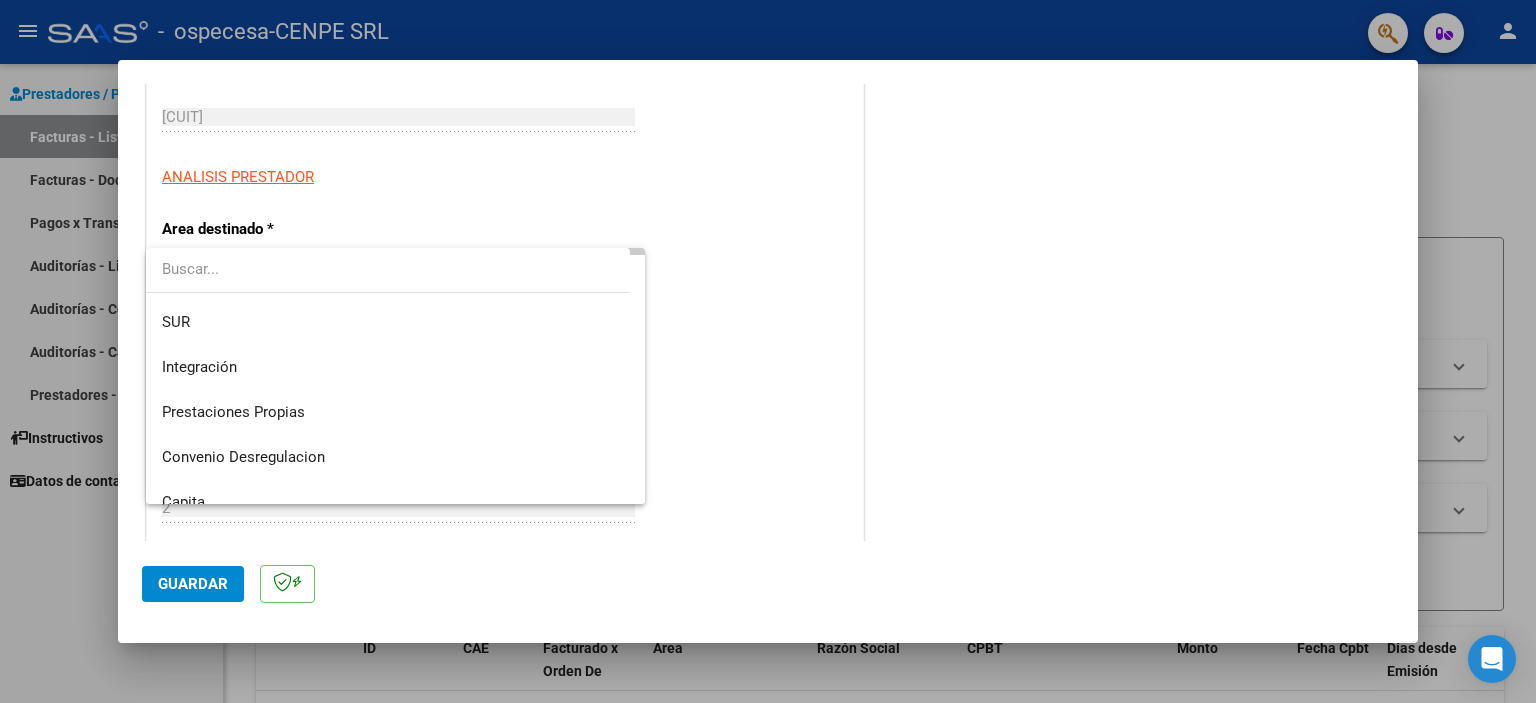 scroll, scrollTop: 49, scrollLeft: 0, axis: vertical 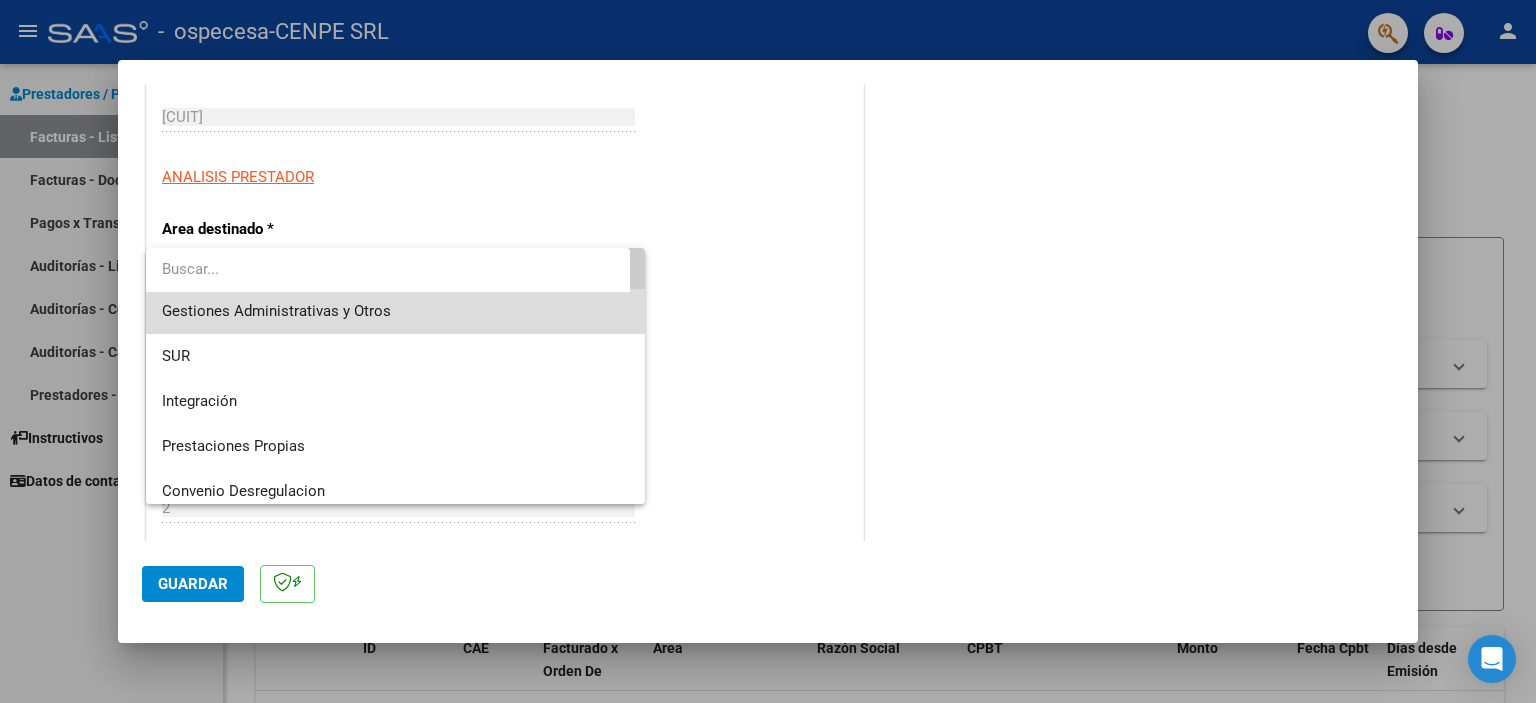 click on "Gestiones Administrativas y Otros" at bounding box center [396, 311] 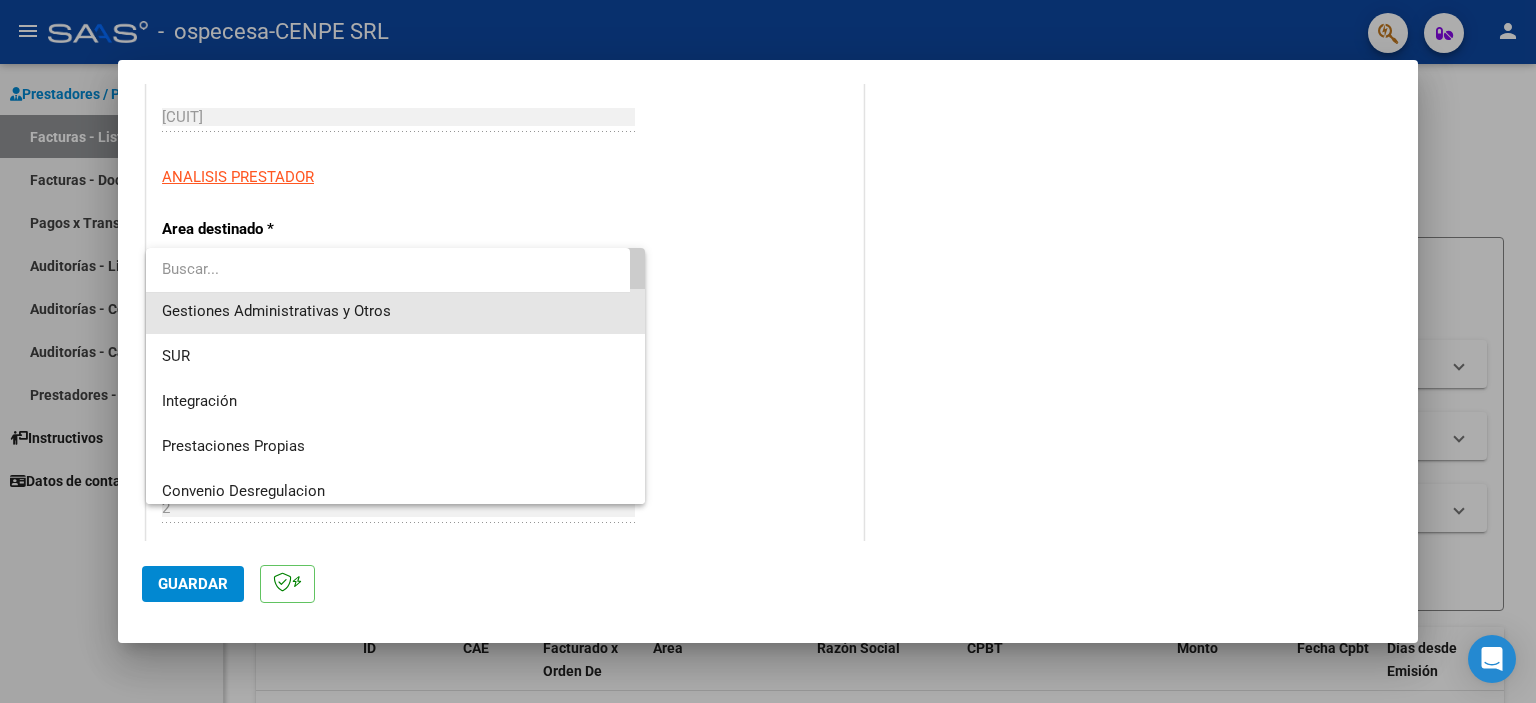 scroll, scrollTop: 44, scrollLeft: 0, axis: vertical 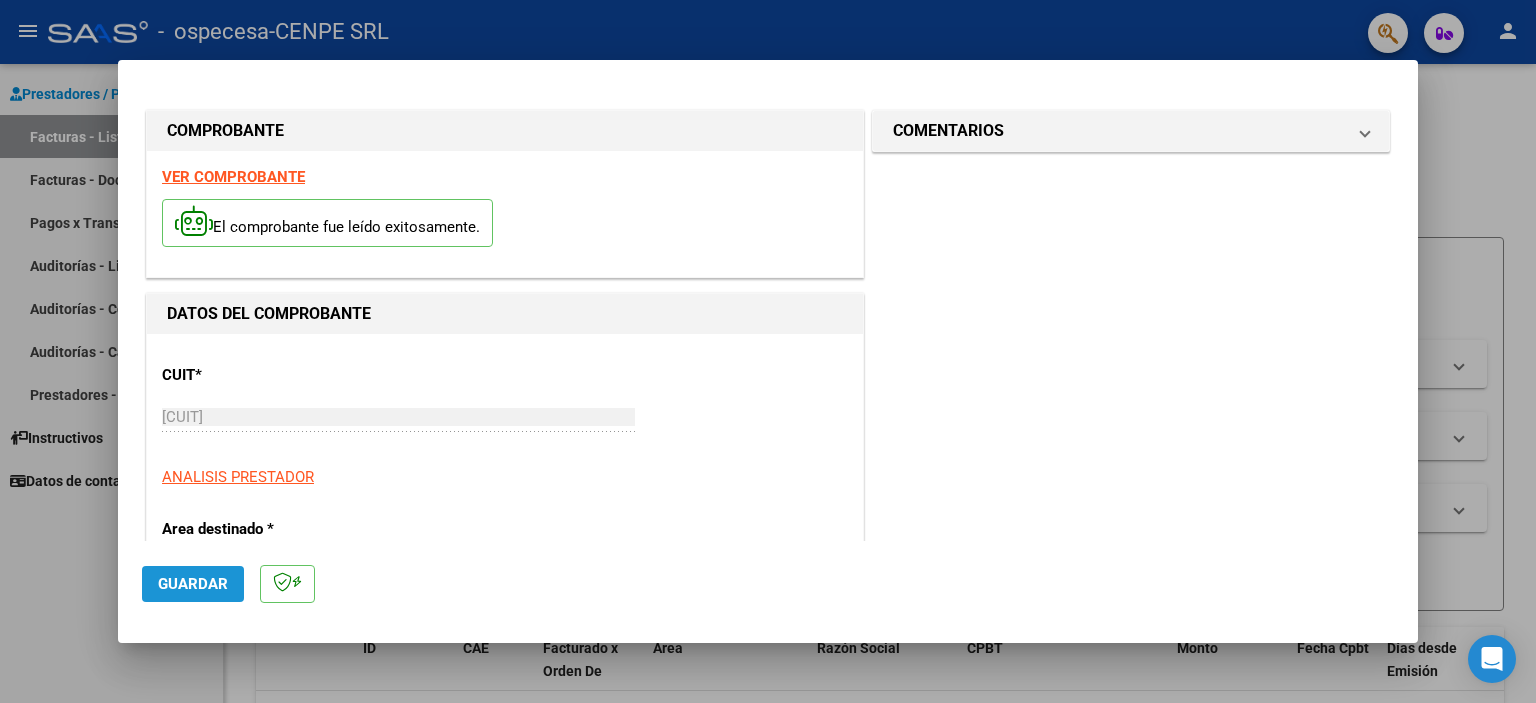 click on "Guardar" 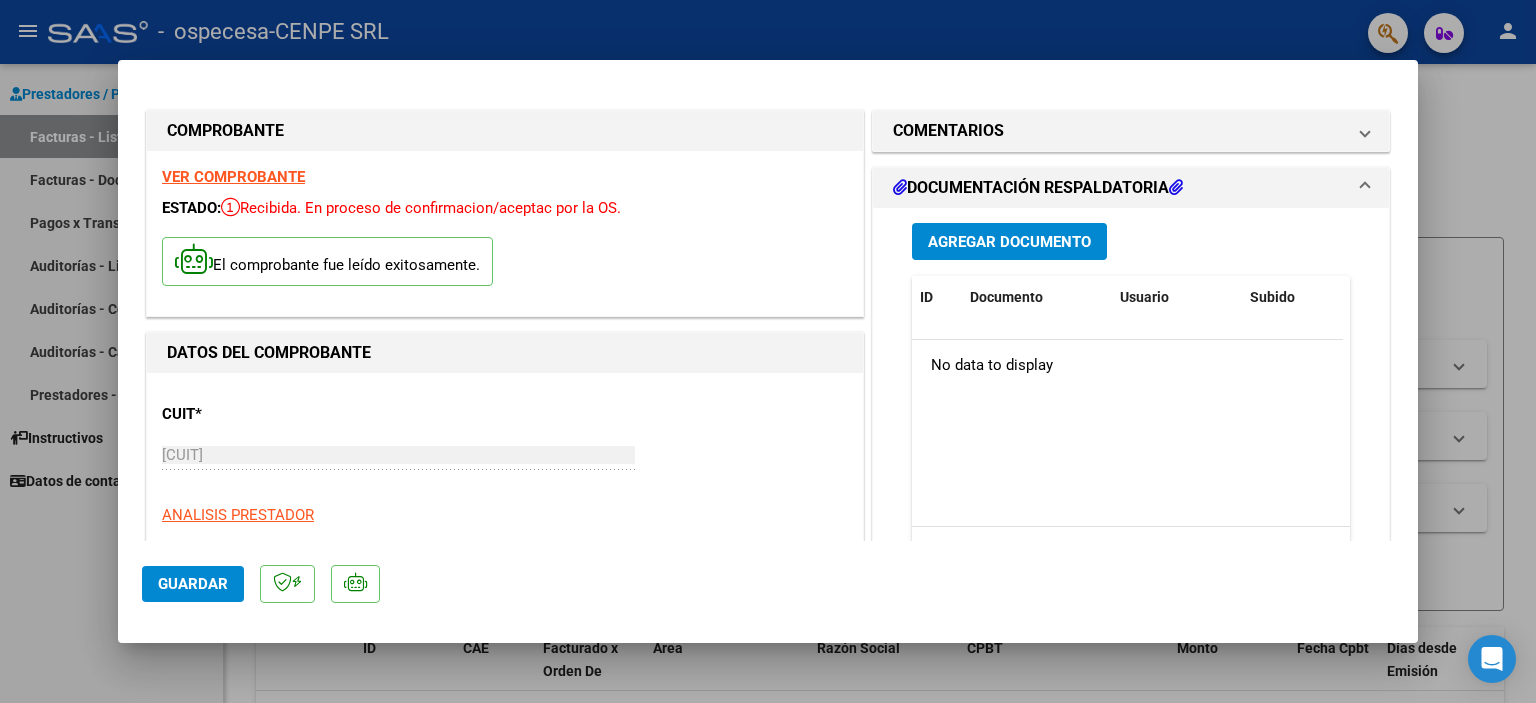 click on "Agregar Documento" at bounding box center (1009, 242) 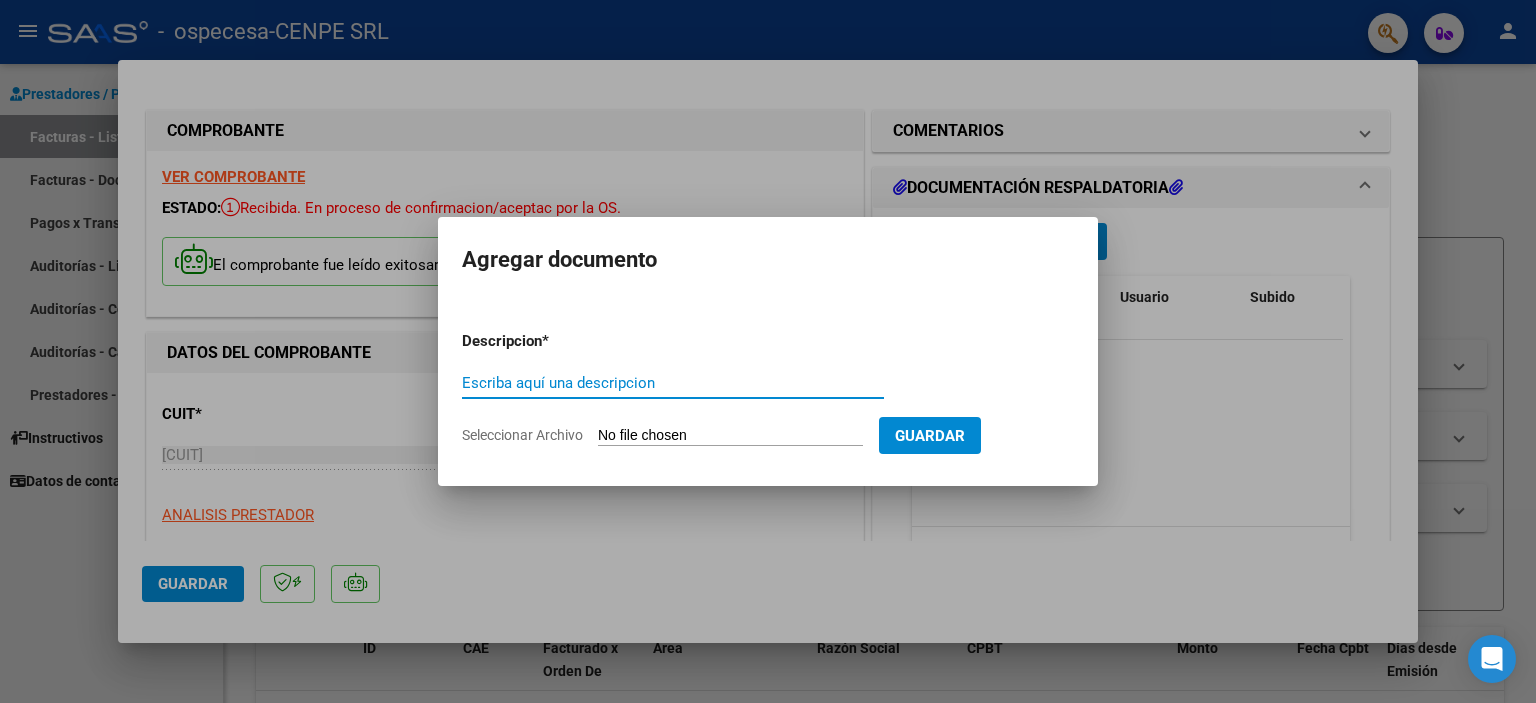 click on "Seleccionar Archivo" at bounding box center (730, 436) 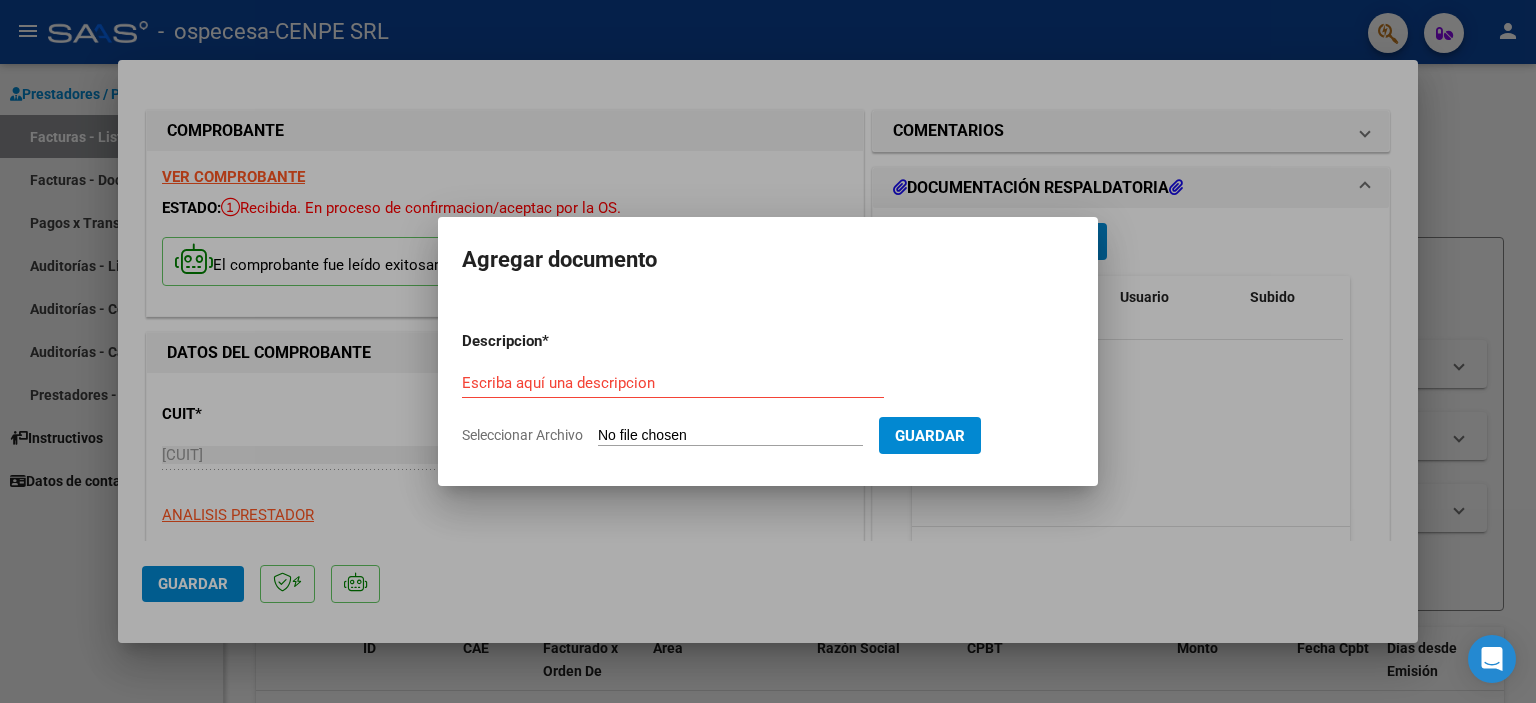 type on "C:\fakepath\[DOCUMENT] [BRAND].doc" 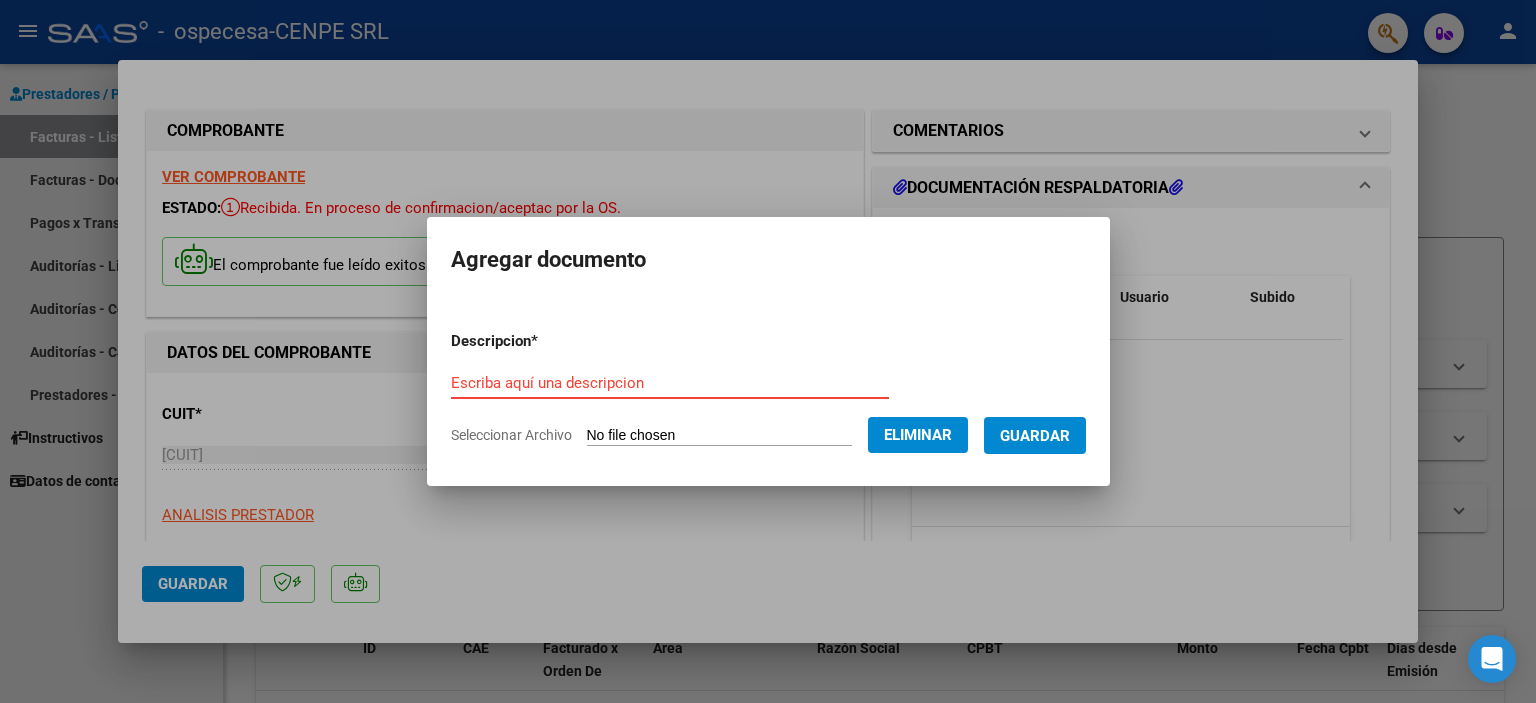 click on "Escriba aquí una descripcion" at bounding box center [670, 383] 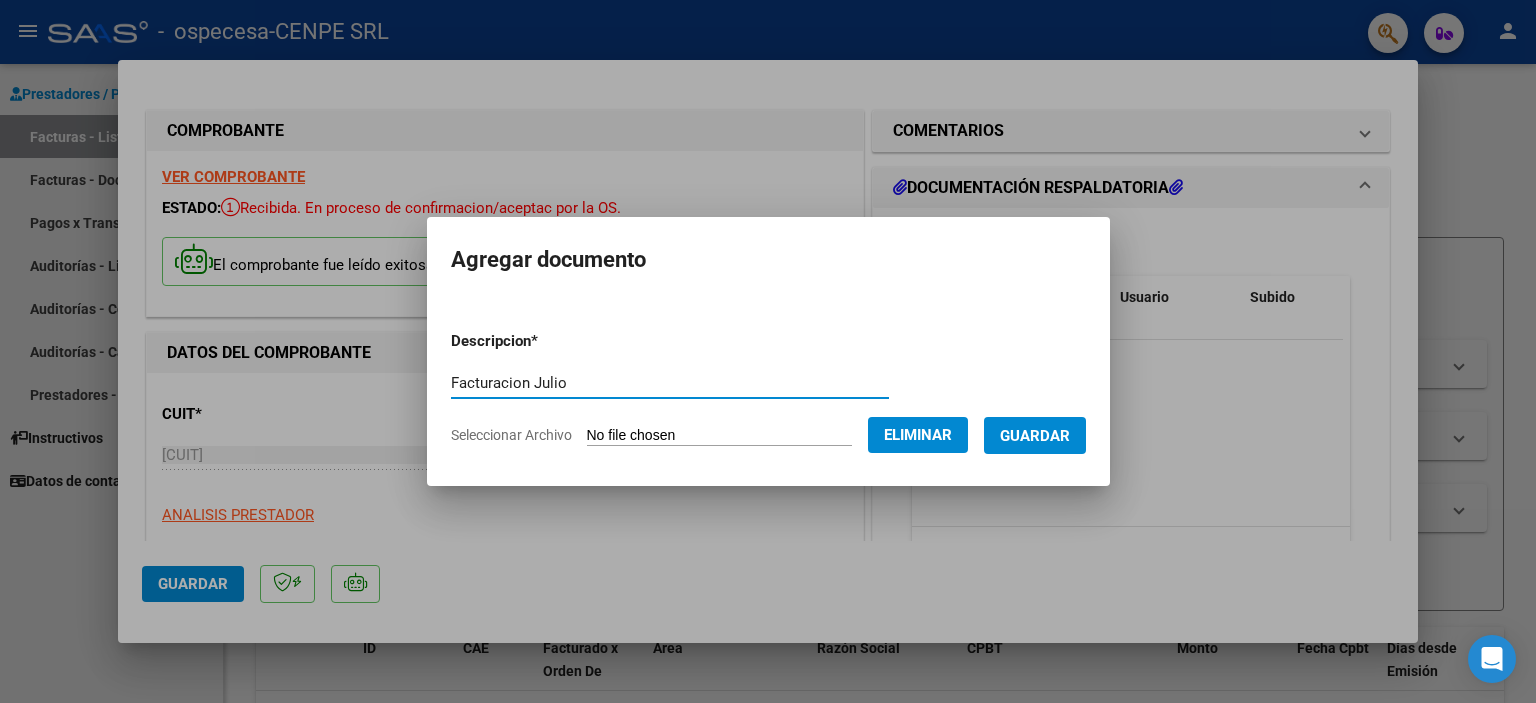 type on "Facturacion Julio" 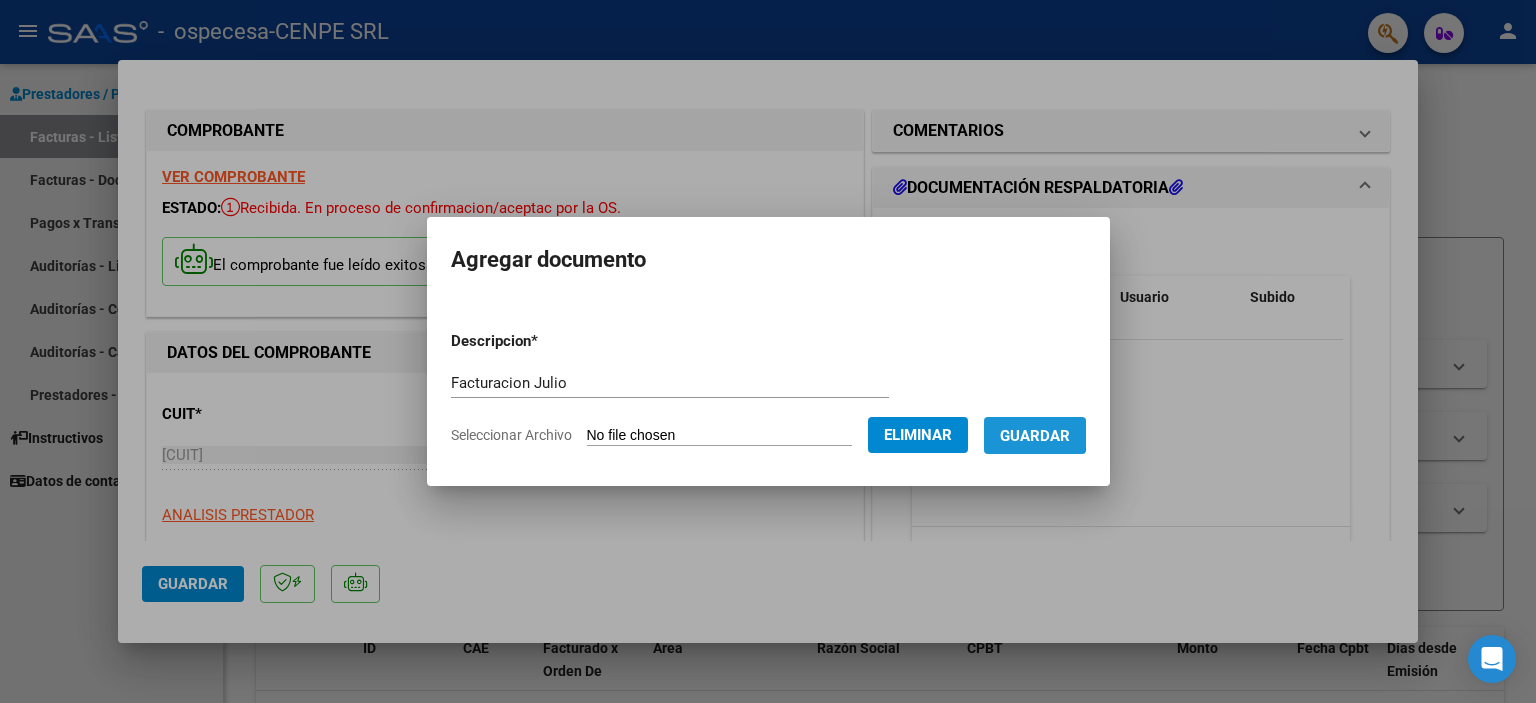 click on "Guardar" at bounding box center (1035, 436) 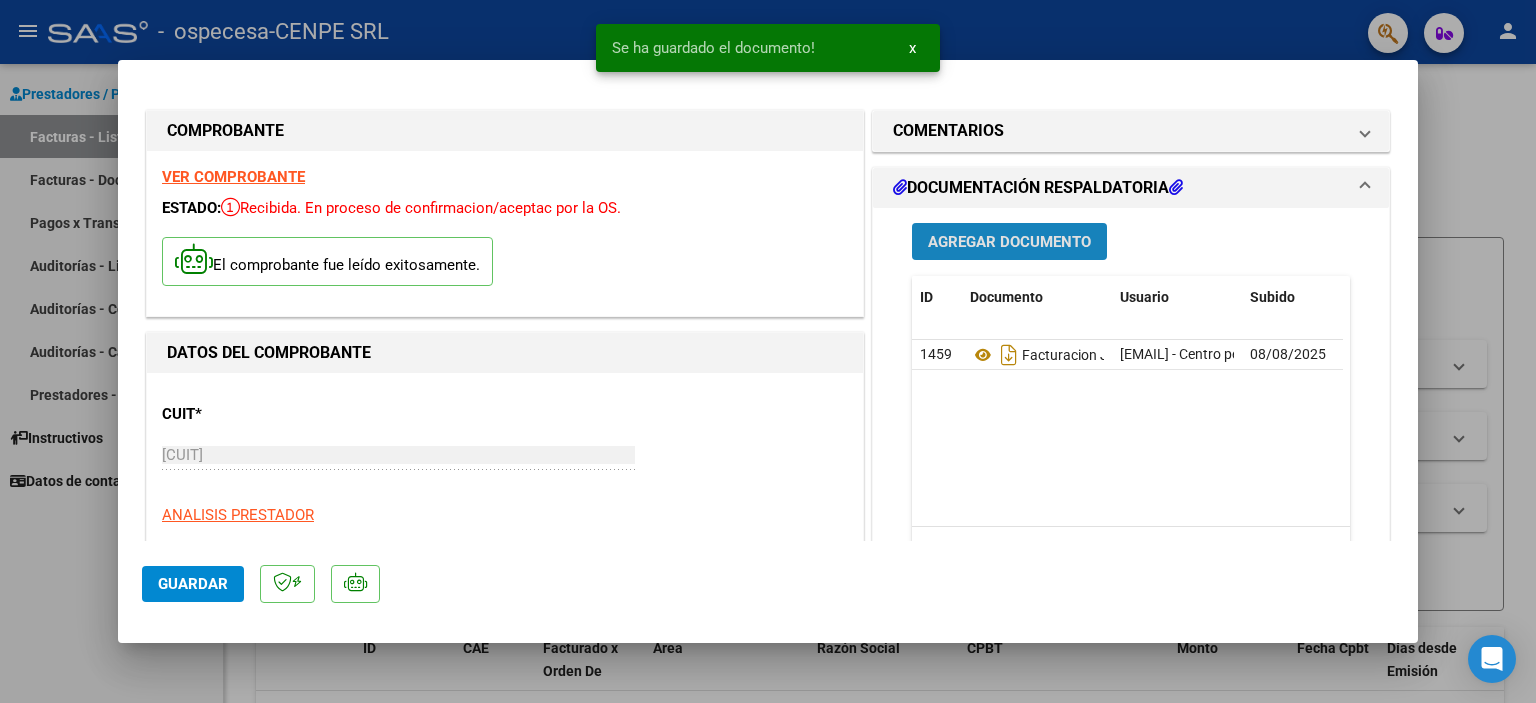 click on "Agregar Documento" at bounding box center [1009, 241] 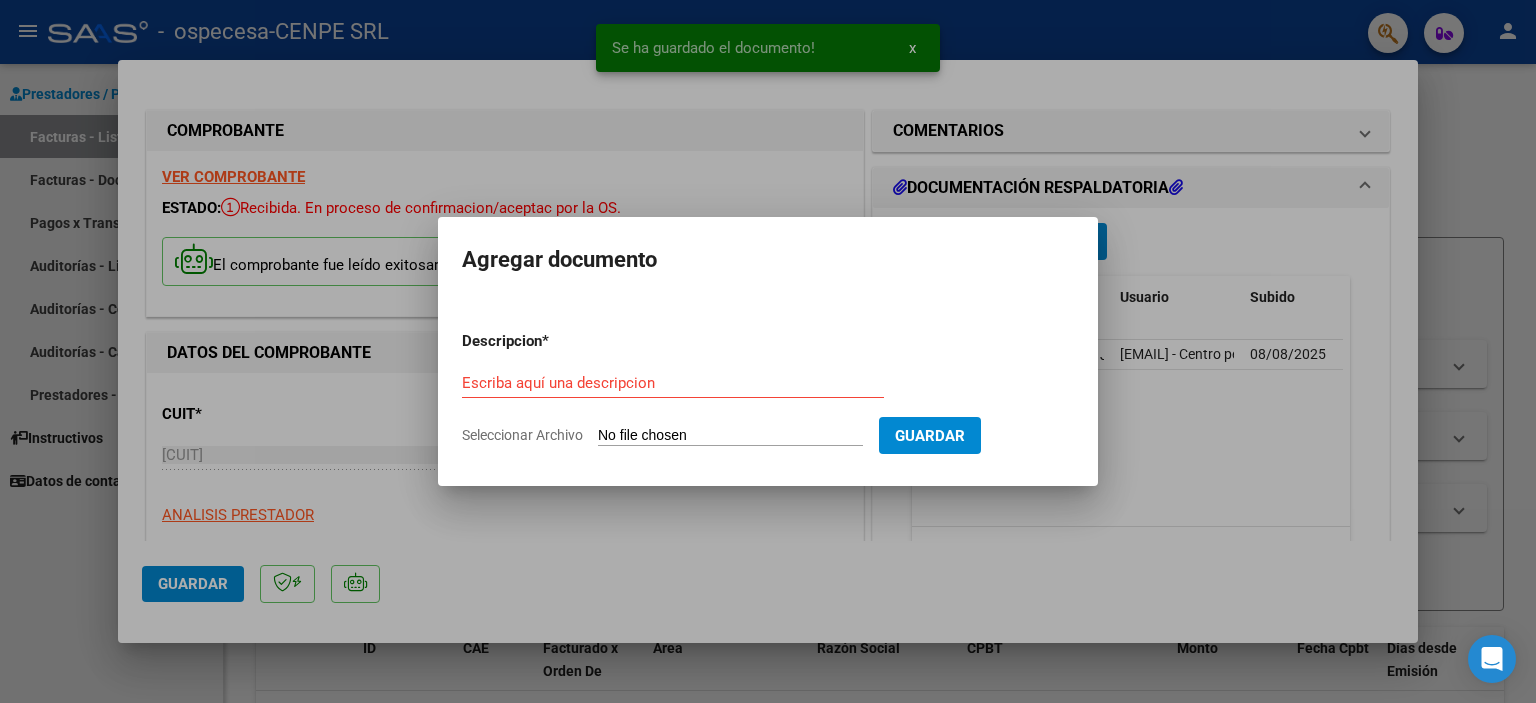 click on "Seleccionar Archivo" at bounding box center (730, 436) 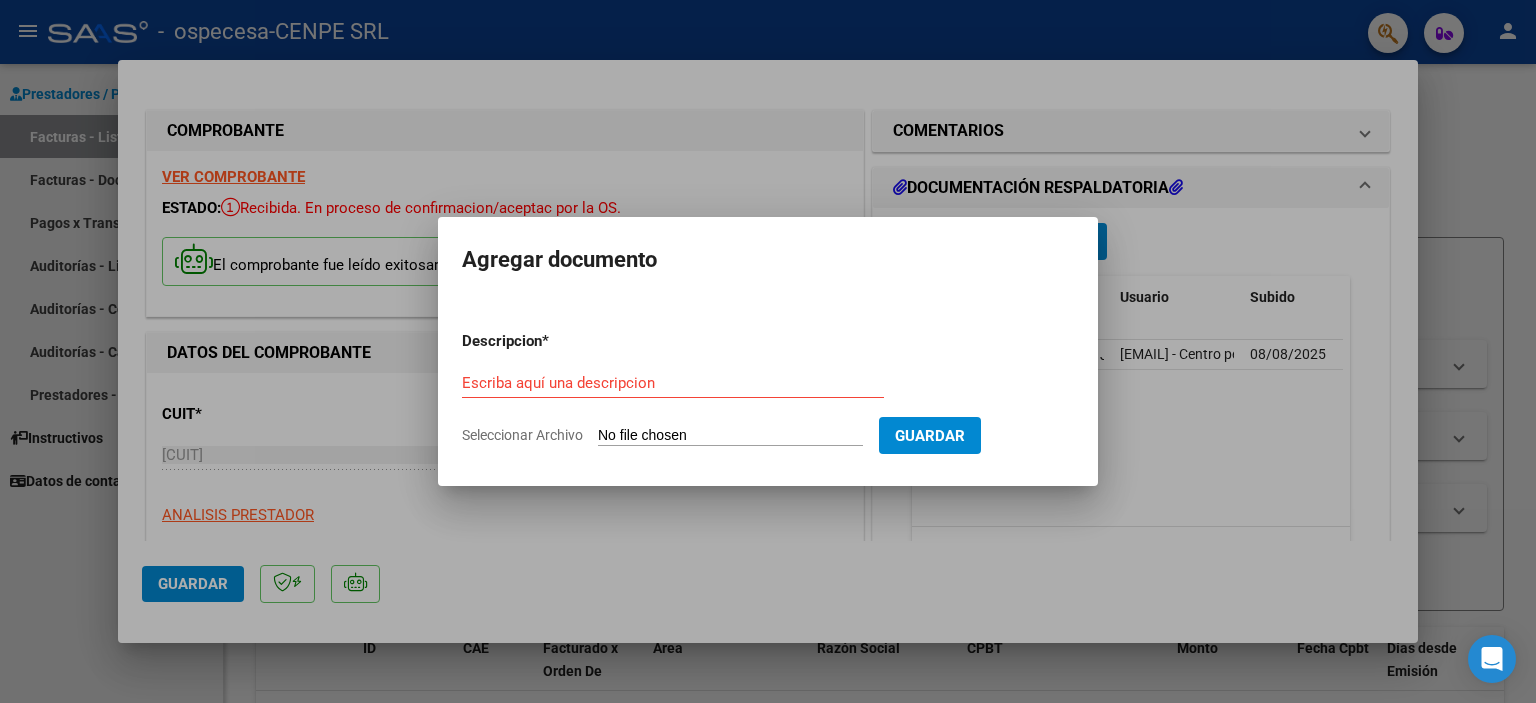 type on "C:\fakepath\[DOCUMENT] [BRAND] [LAST].pdf" 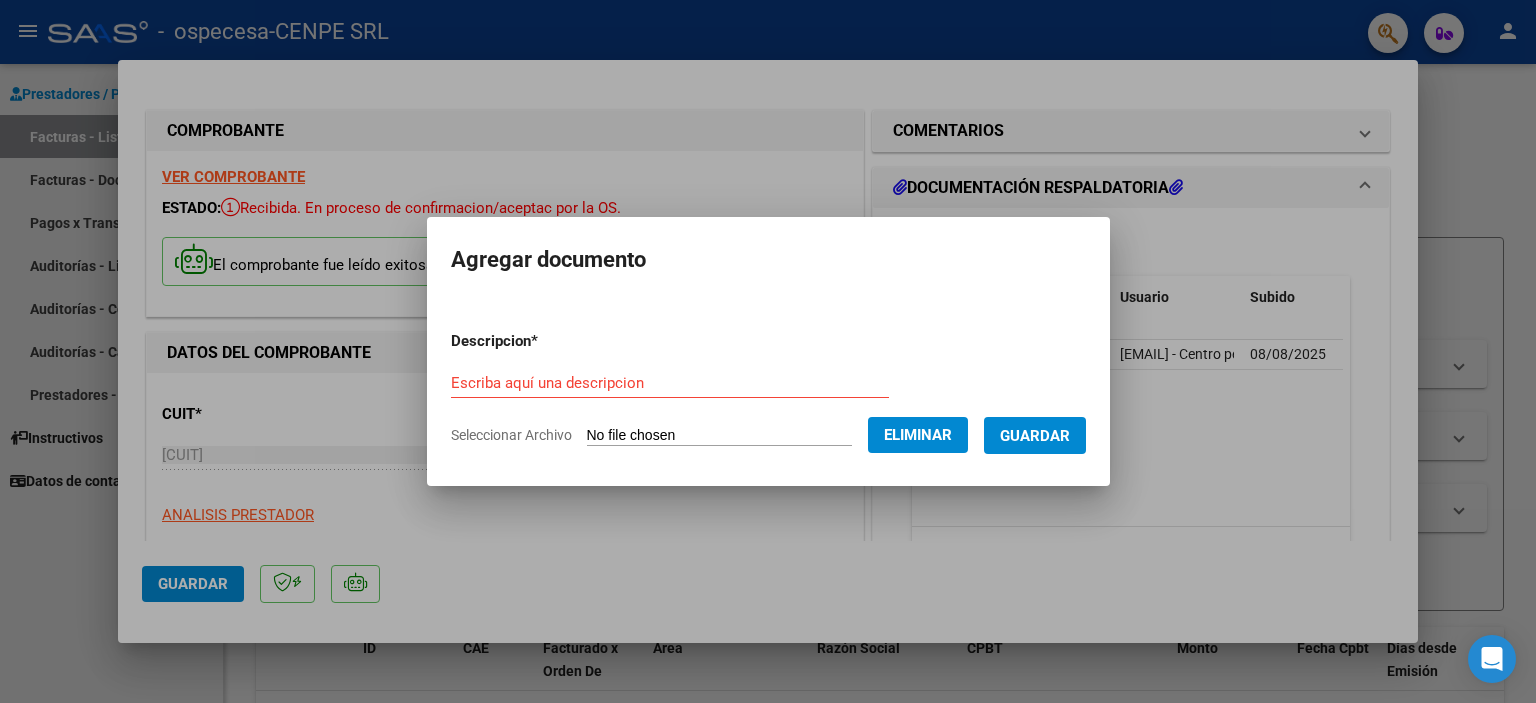 click on "Escriba aquí una descripcion" at bounding box center [670, 383] 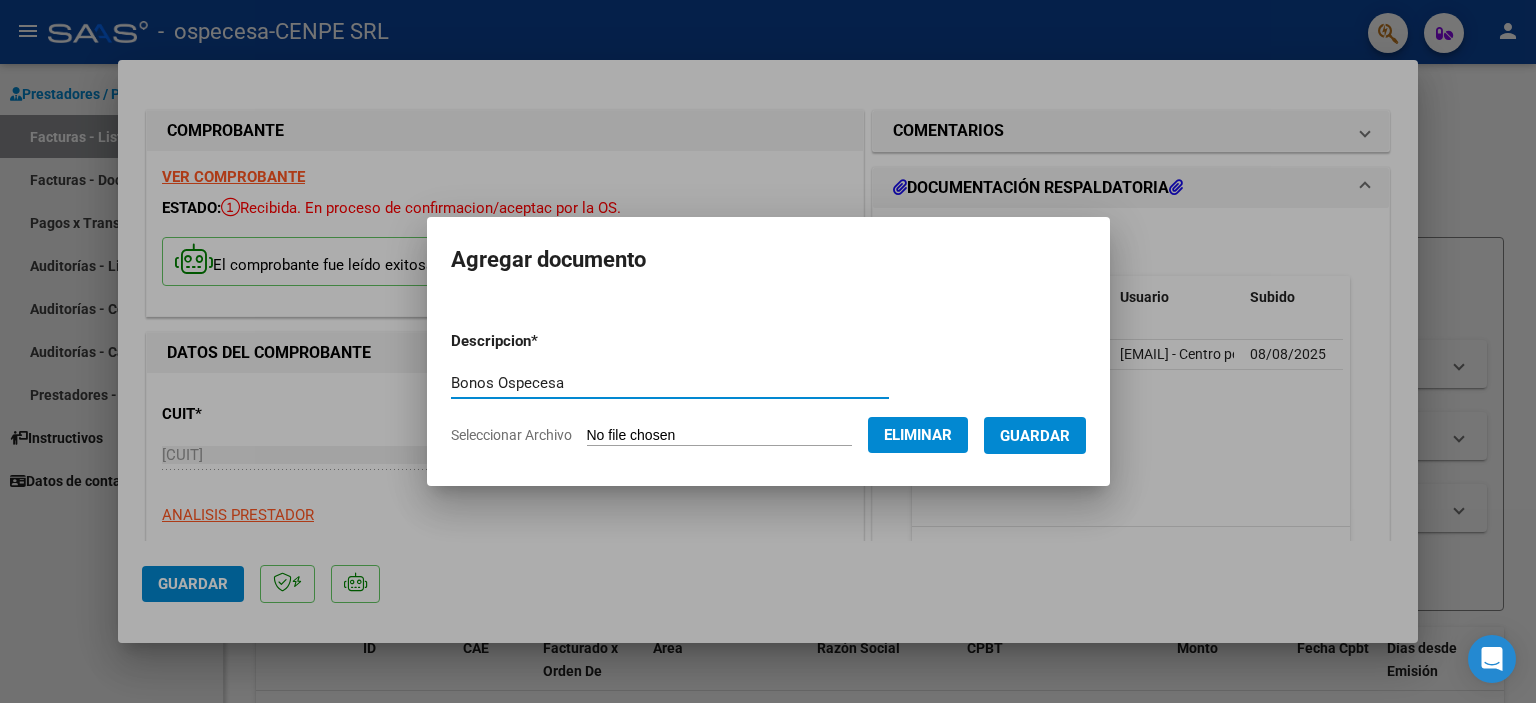type on "Bonos Ospecesa" 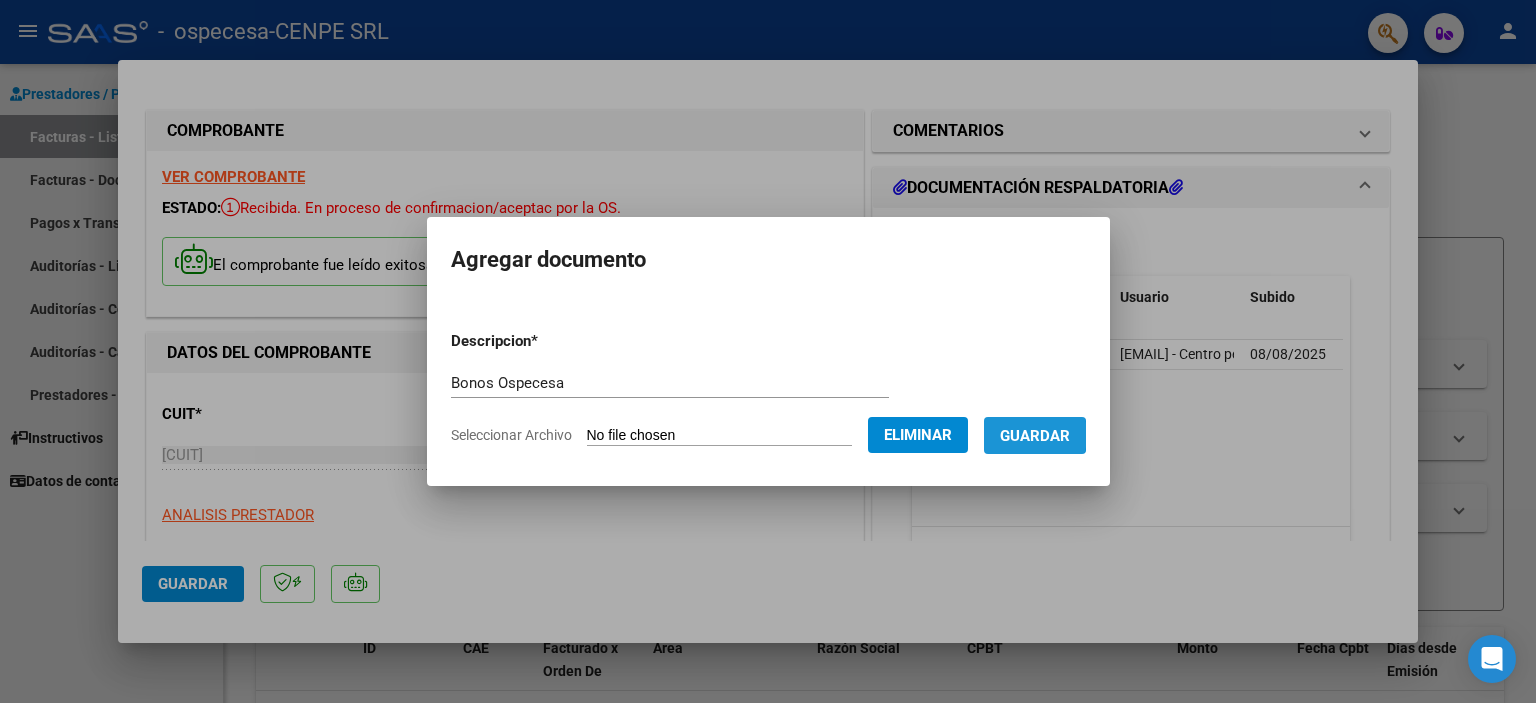 click on "Guardar" at bounding box center (1035, 436) 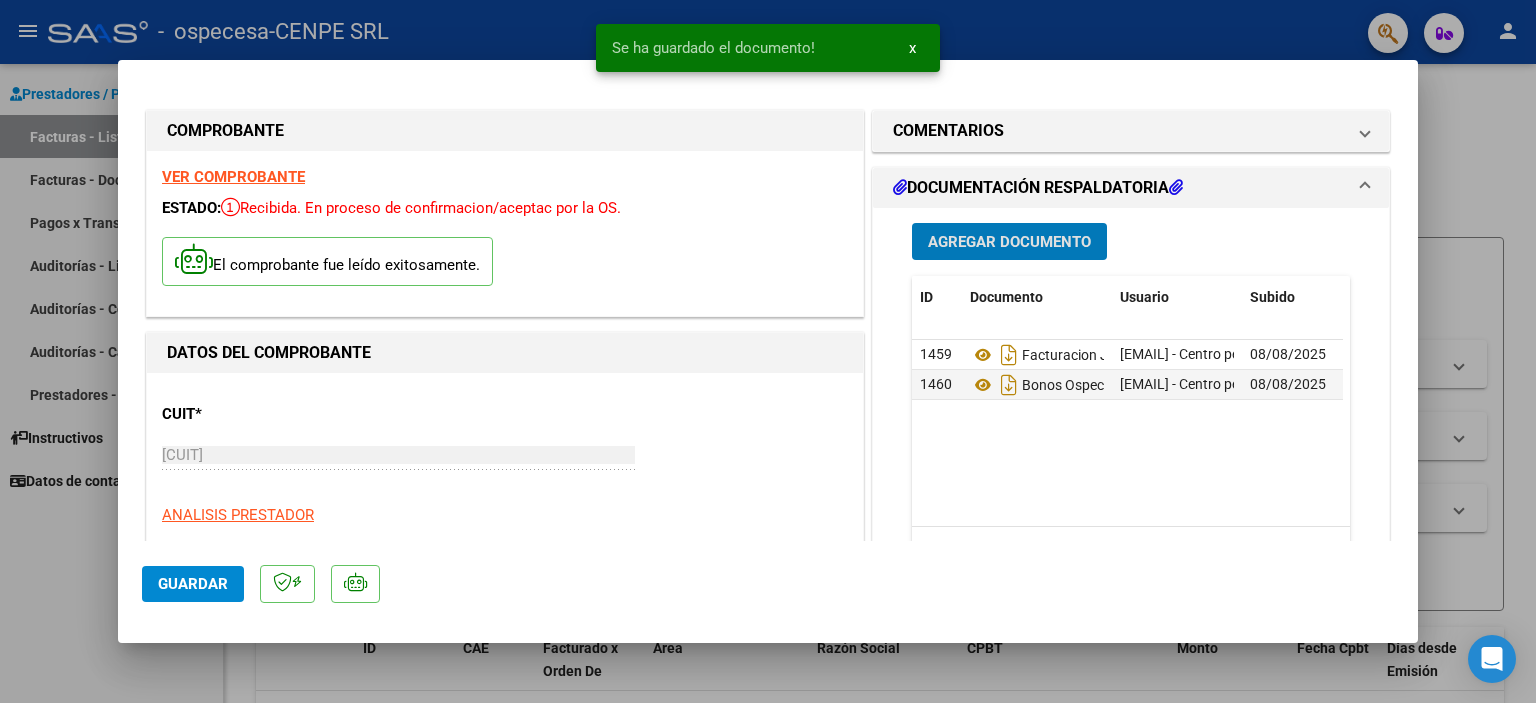 click on "Agregar Documento" at bounding box center (1009, 241) 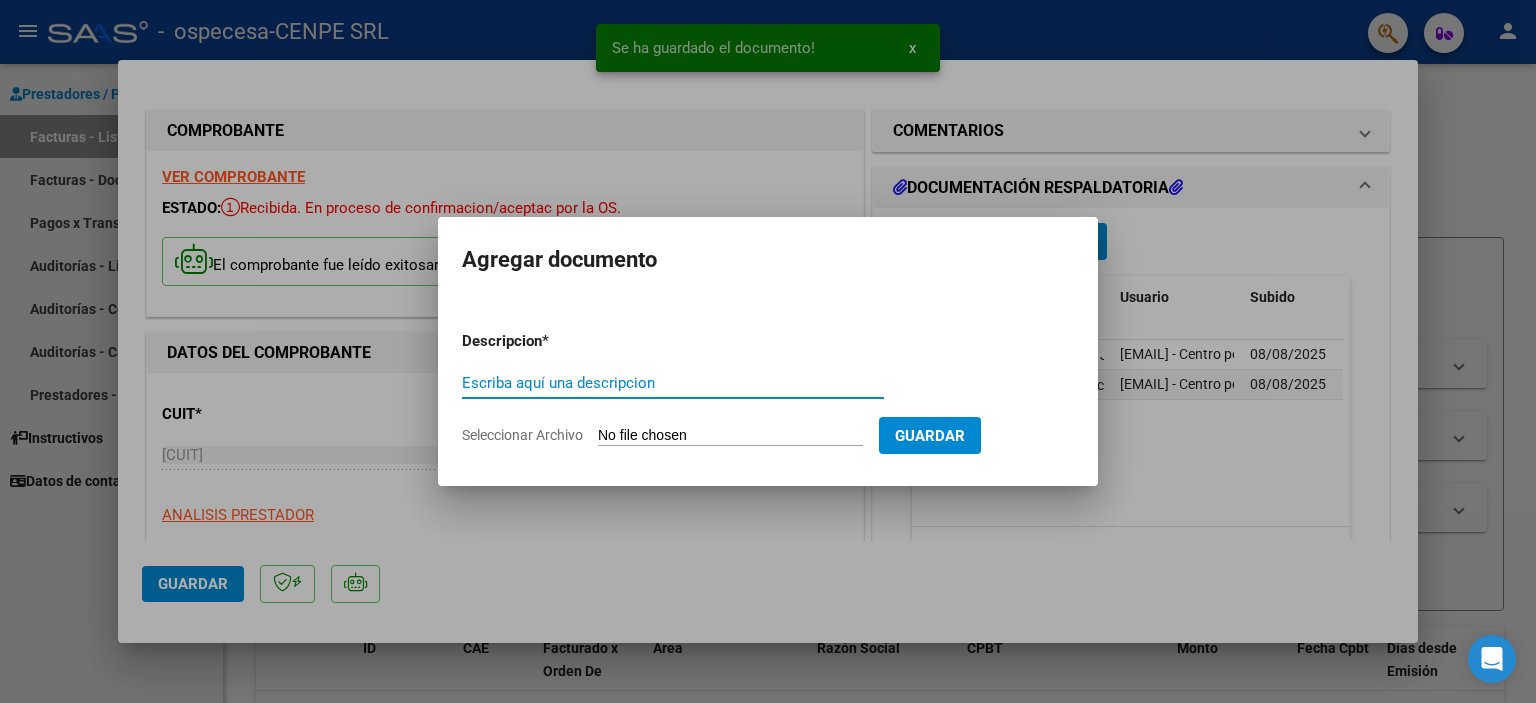 click on "Seleccionar Archivo" at bounding box center [730, 436] 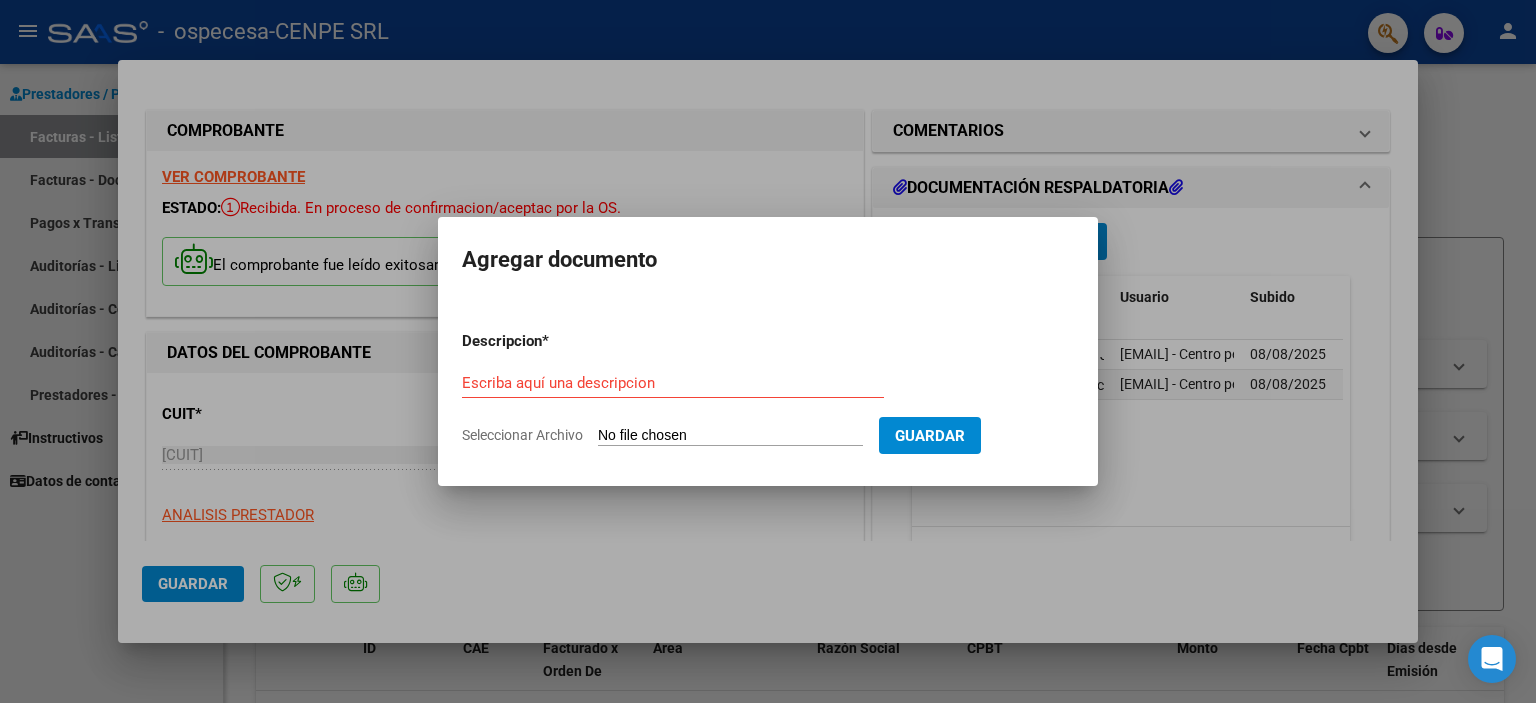 type on "C:\fakepath\Bono Cardio ospecesa.pdf" 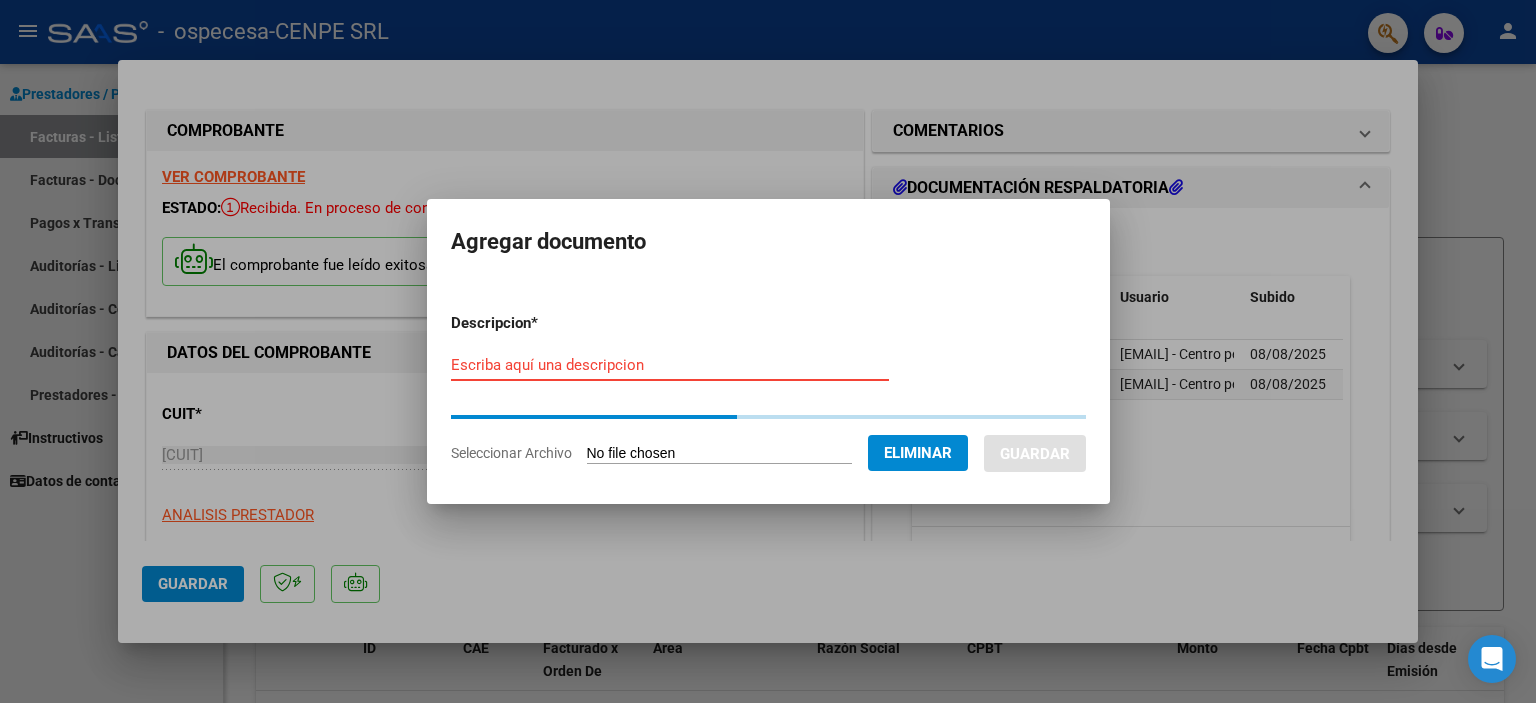 click on "Escriba aquí una descripcion" at bounding box center (670, 365) 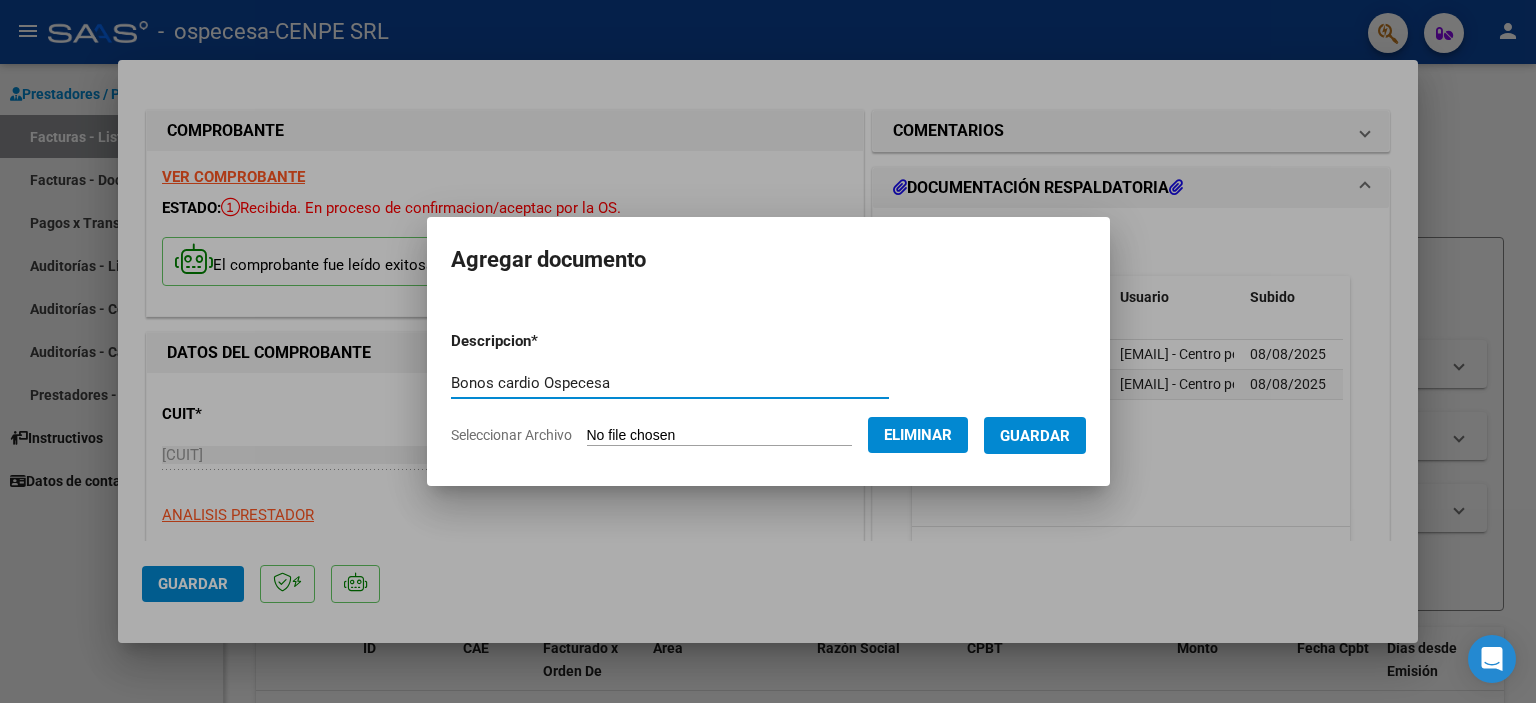 type on "Bonos cardio Ospecesa" 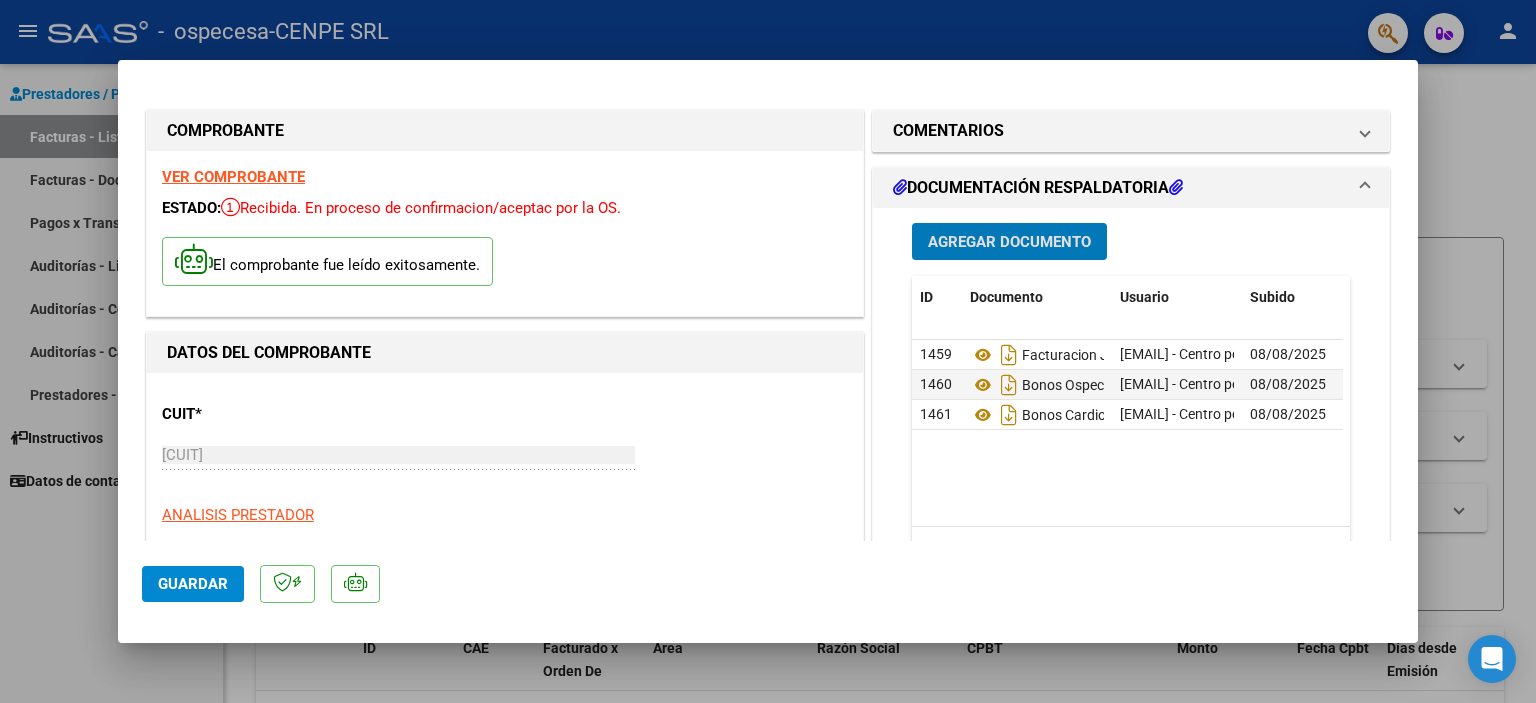 click on "Agregar Documento" at bounding box center (1009, 242) 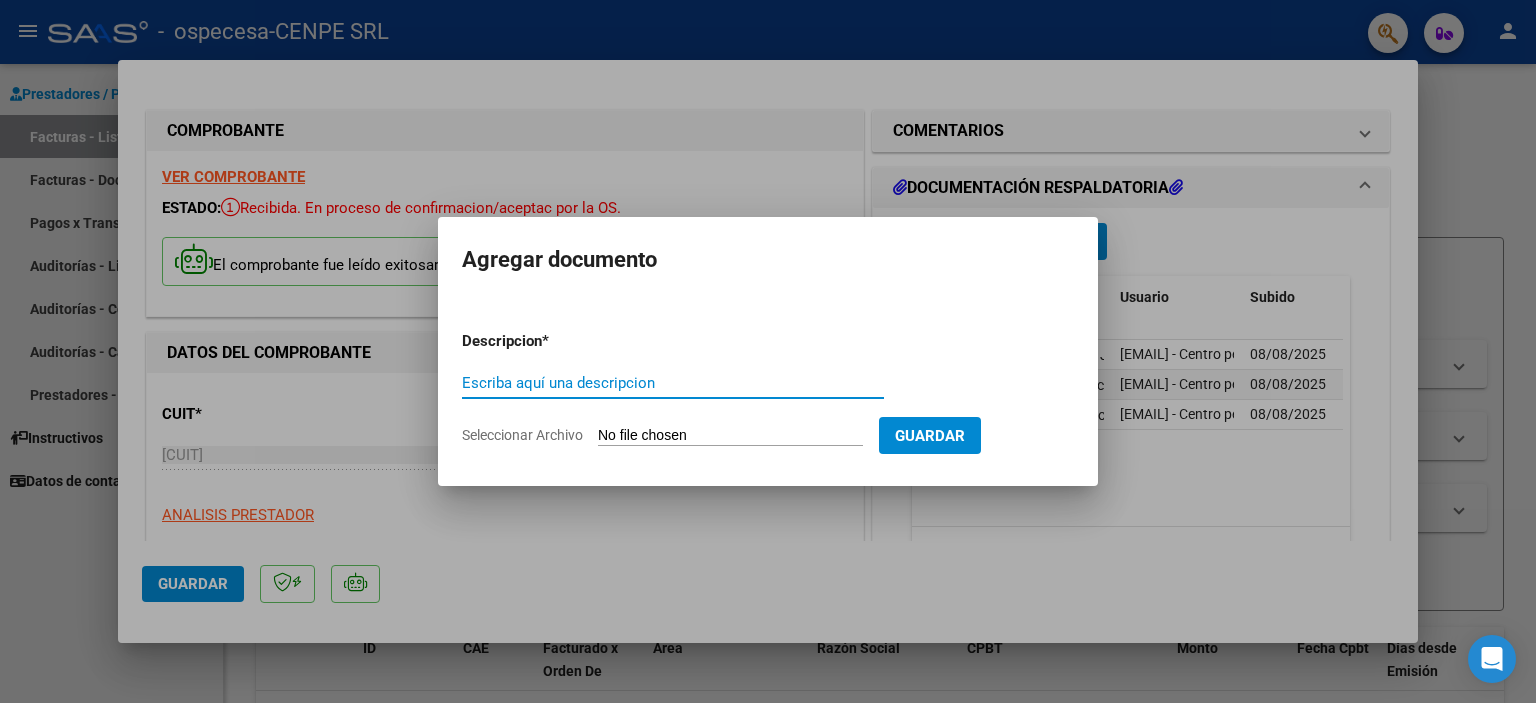 click on "Seleccionar Archivo" at bounding box center (730, 436) 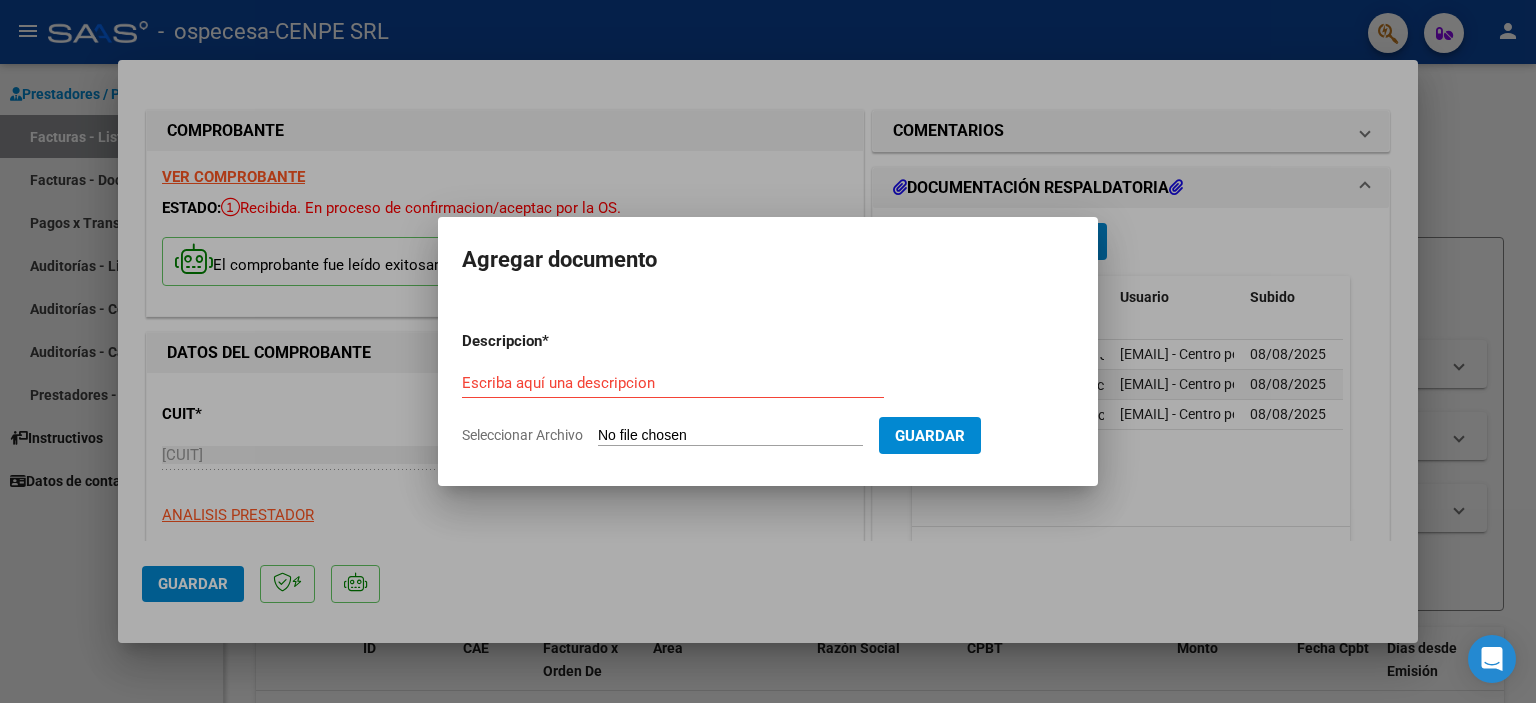 type on "C:\fakepath\[BRAND] [BRAND] [BRAND] [BRAND].pdf" 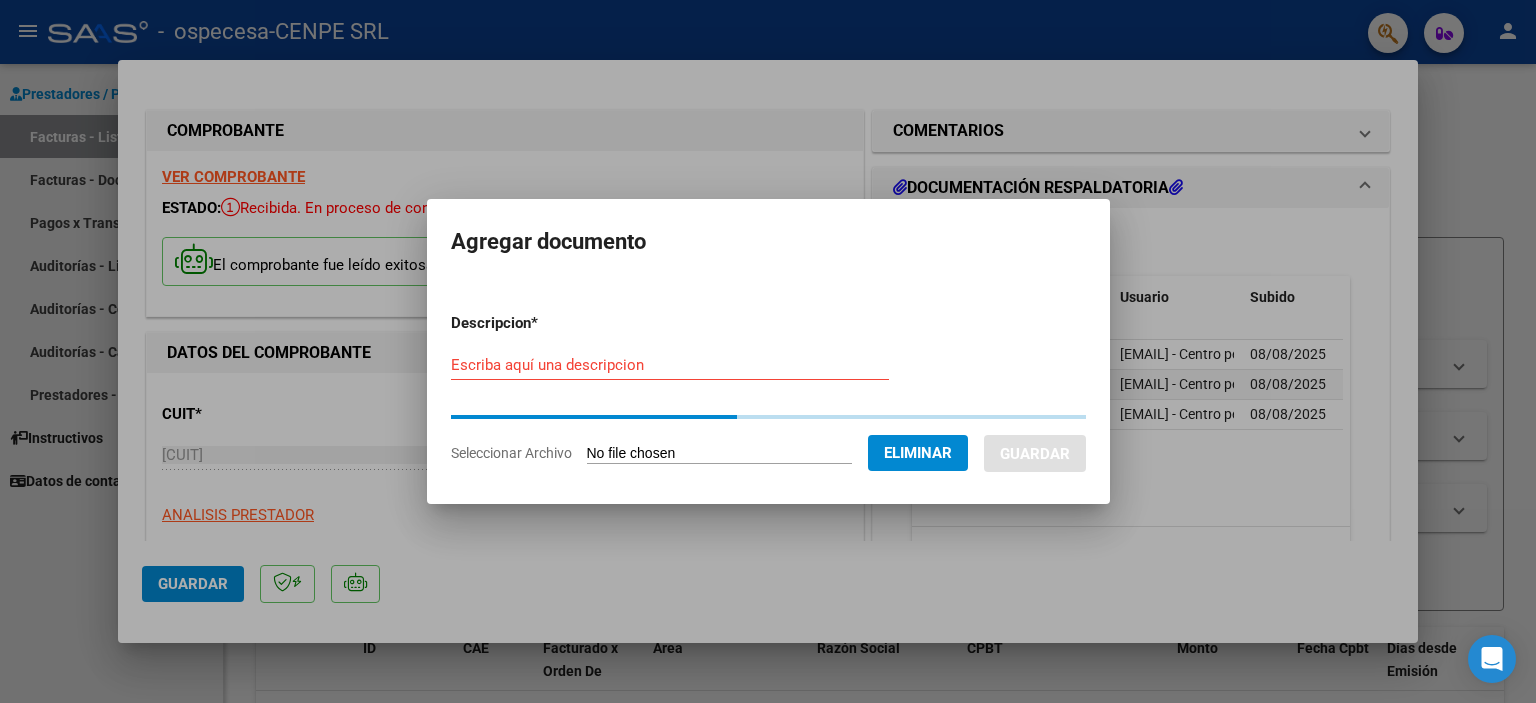 click on "Escriba aquí una descripcion" at bounding box center [670, 365] 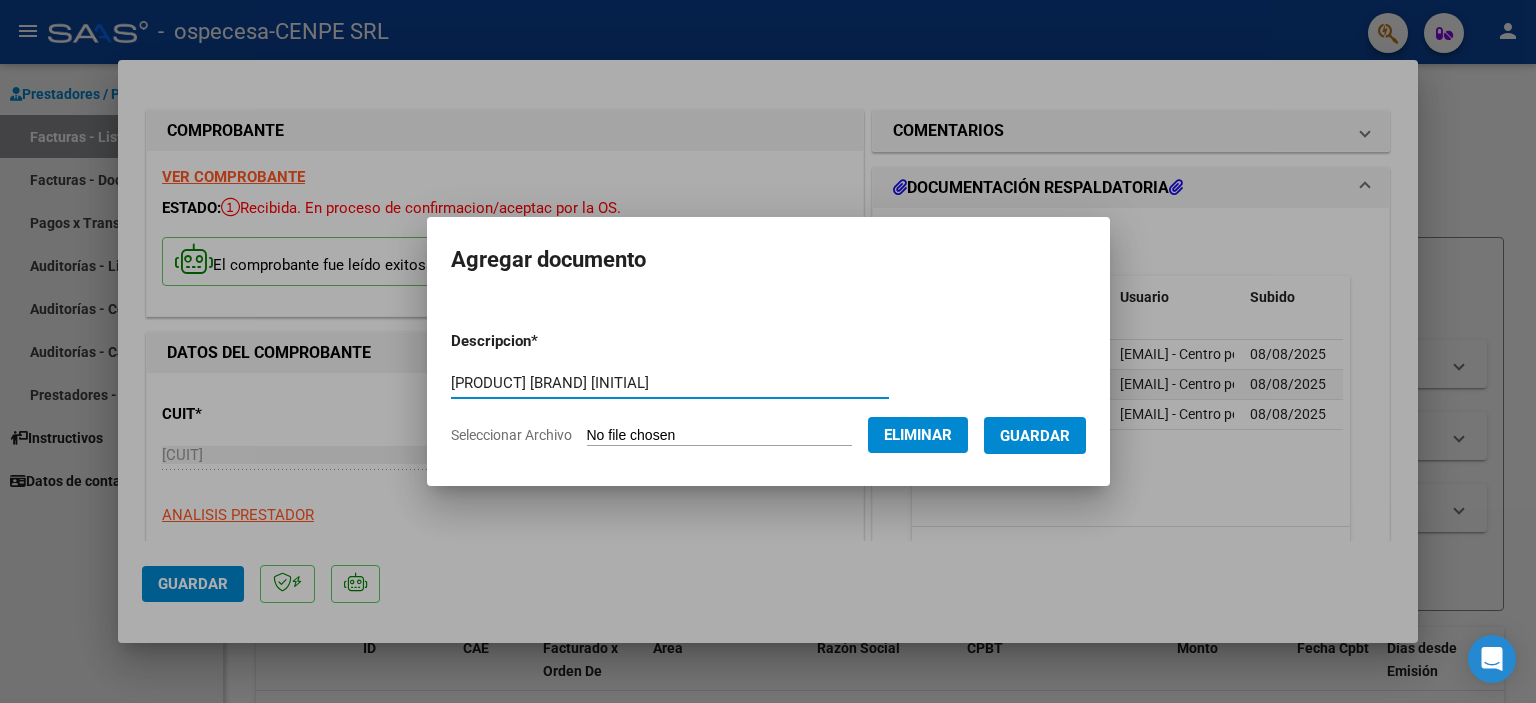 type on "[PRODUCT] [BRAND] [INITIAL]" 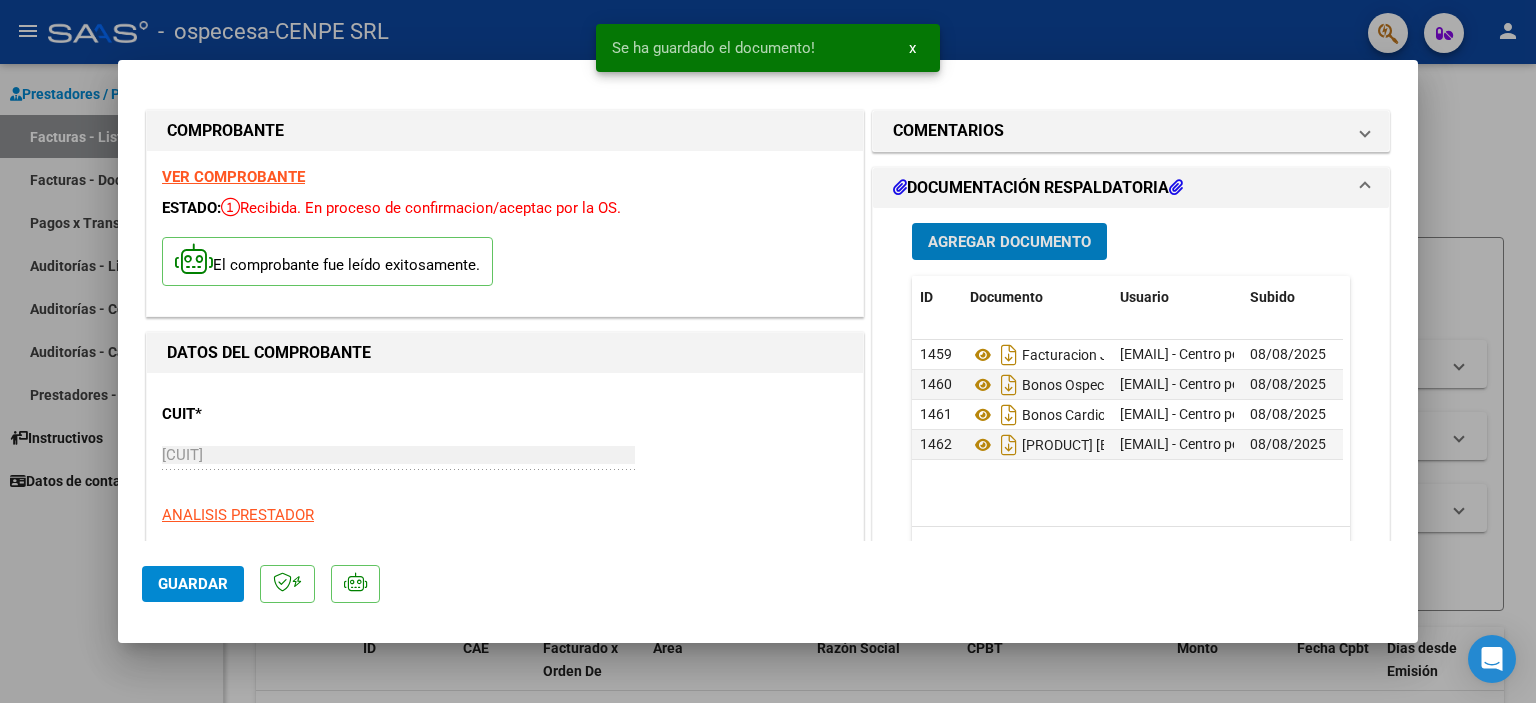 click on "Agregar Documento" at bounding box center [1009, 242] 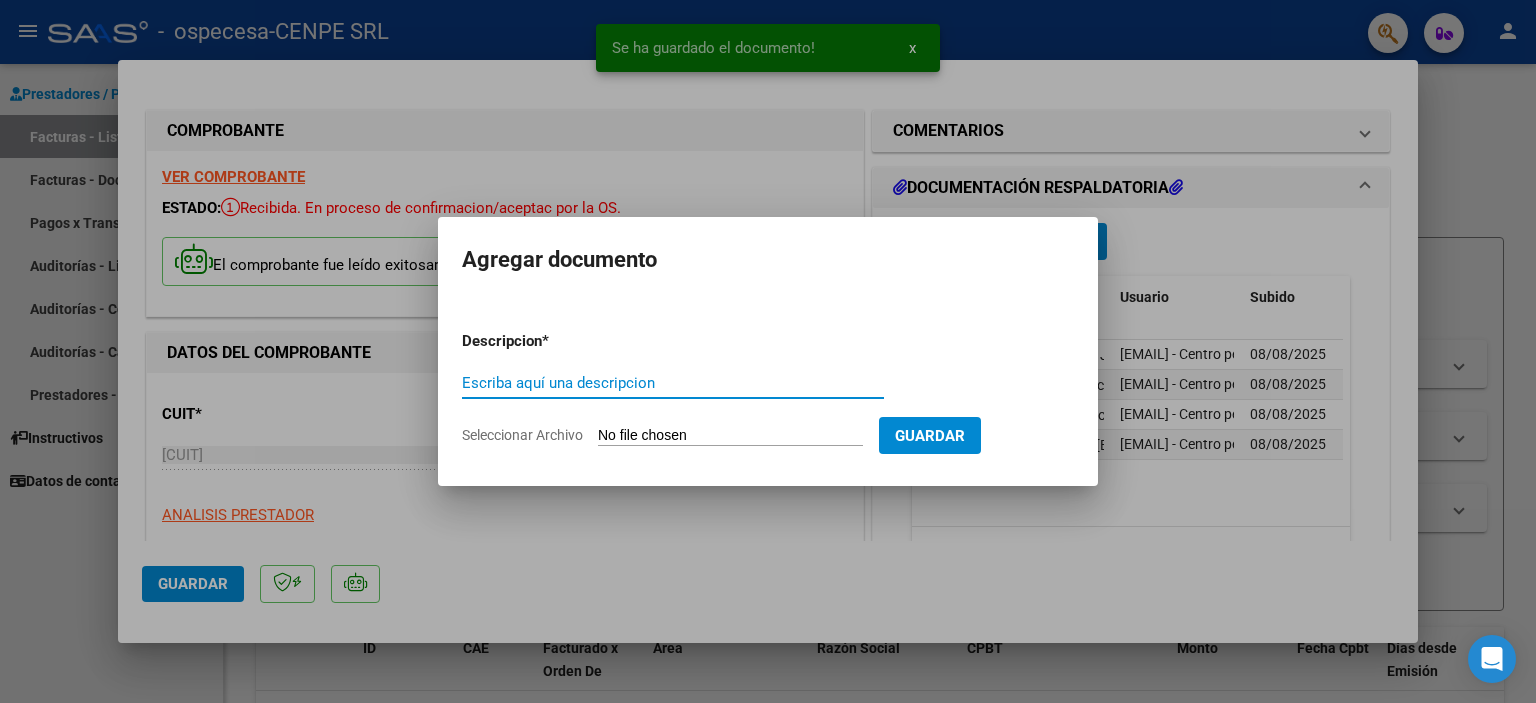 click on "Seleccionar Archivo" at bounding box center (730, 436) 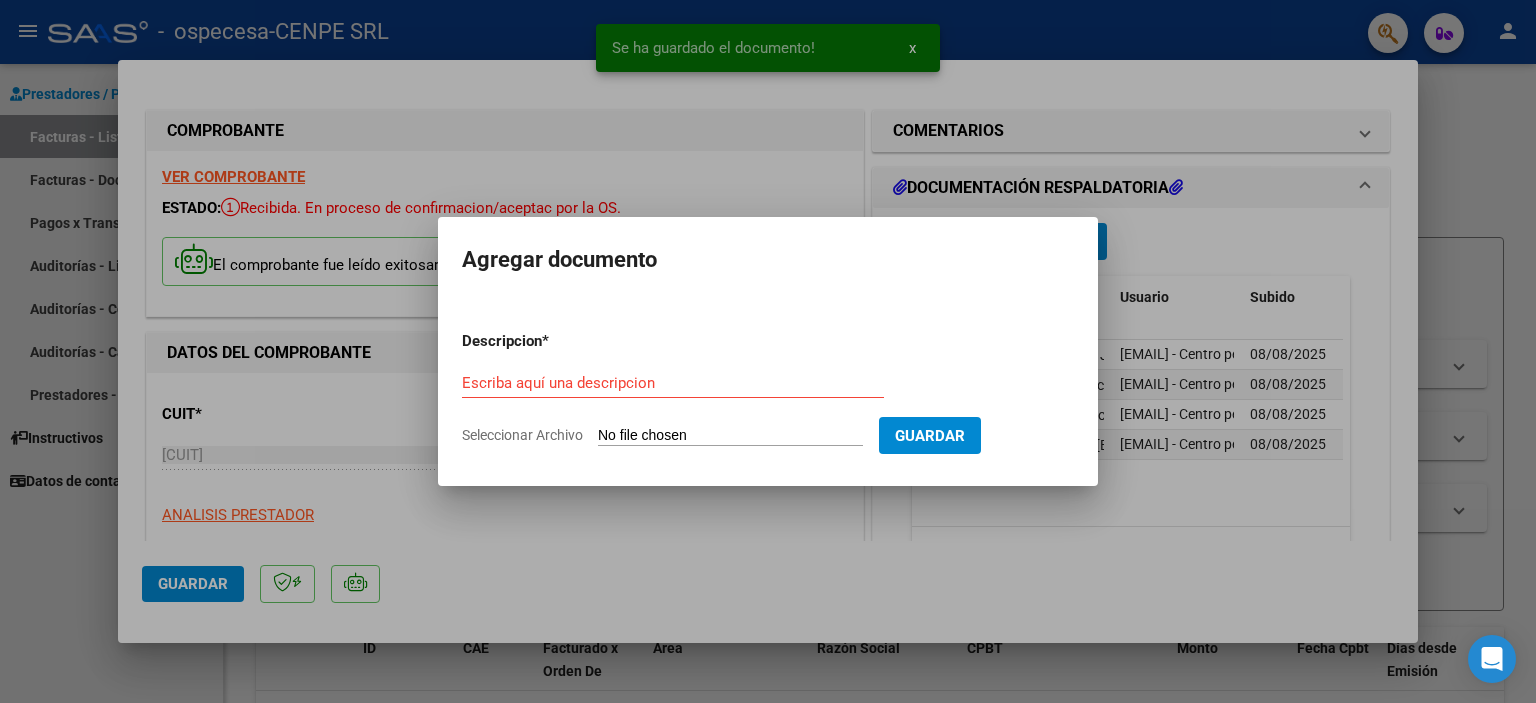 type on "C:\fakepath\[DOCUMENT] [BRAND] [LAST].pdf" 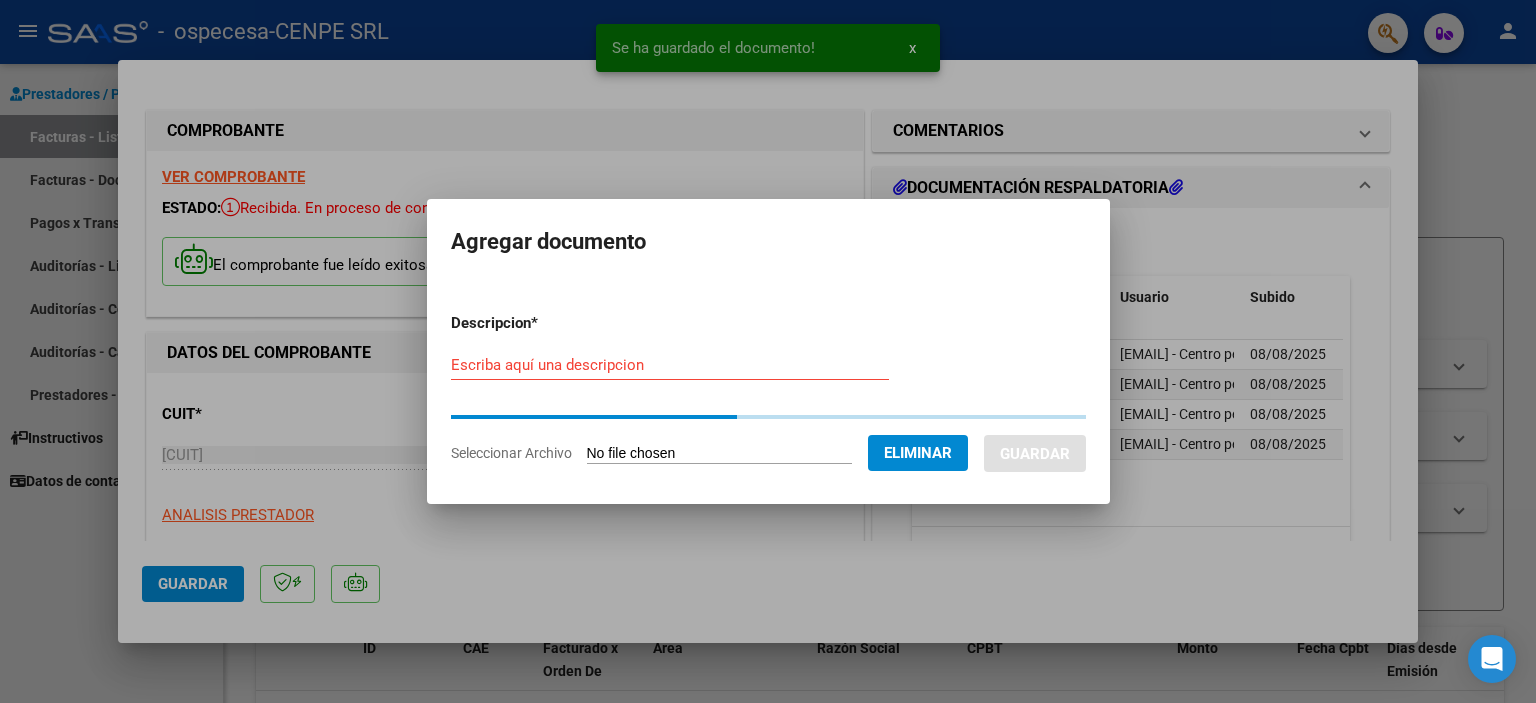 click on "Escriba aquí una descripcion" at bounding box center (670, 365) 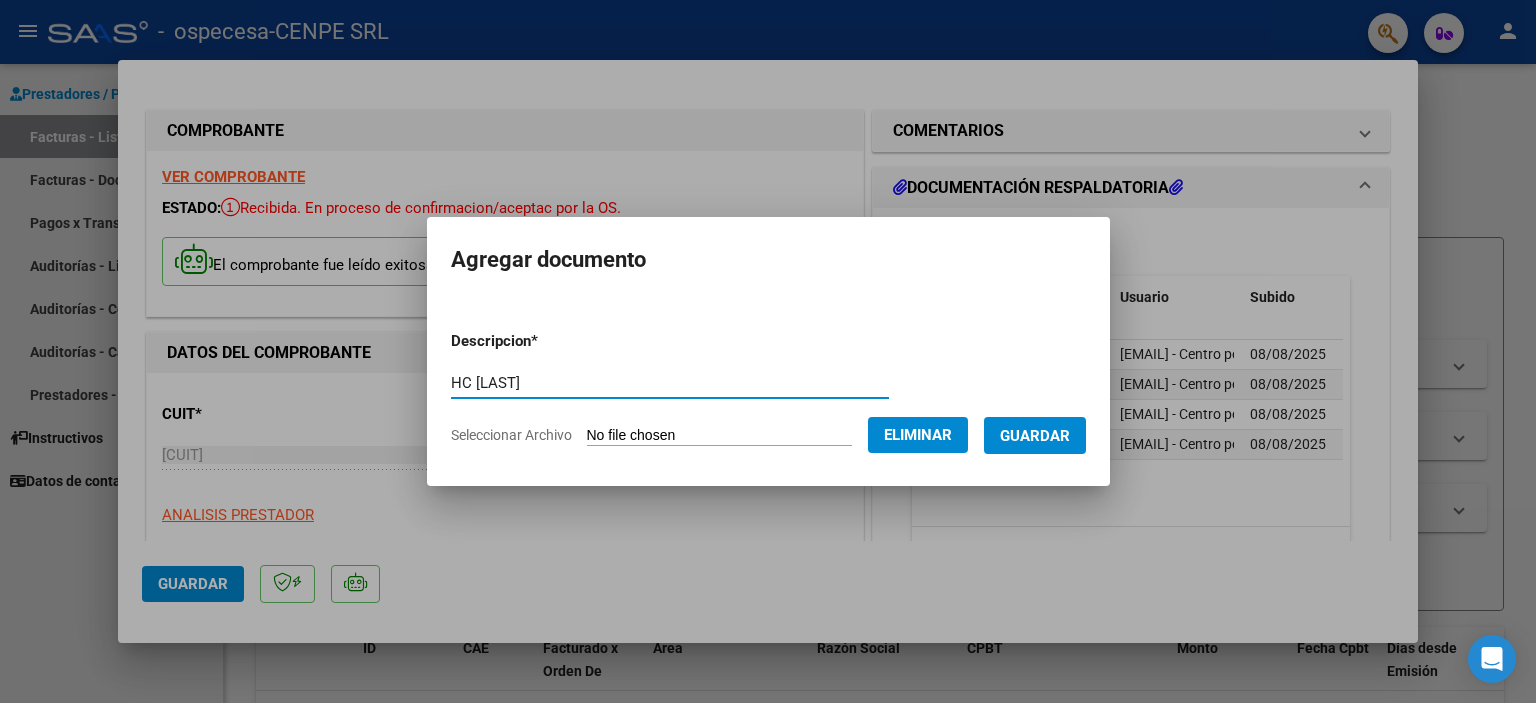 type on "HC [LAST]" 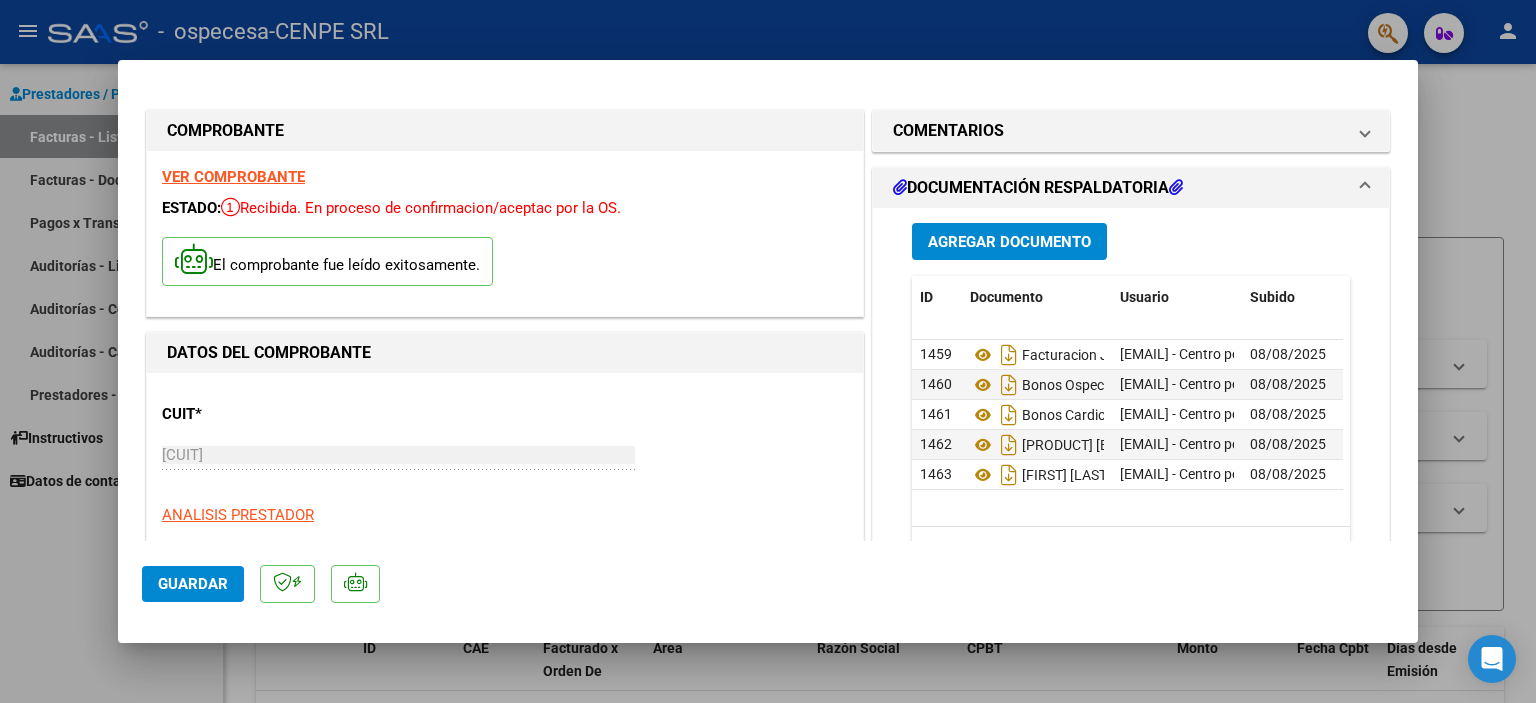 drag, startPoint x: 1124, startPoint y: 509, endPoint x: 1188, endPoint y: 509, distance: 64 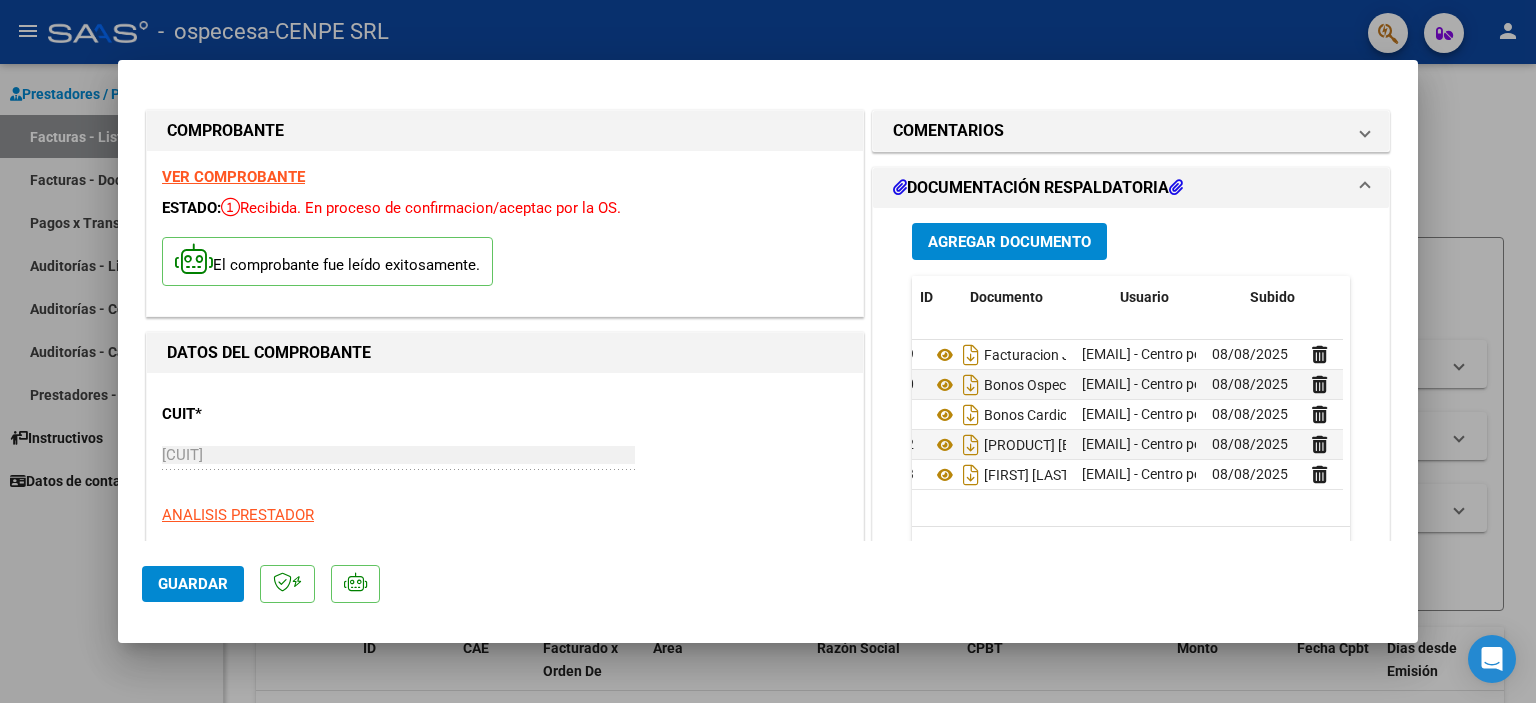 scroll, scrollTop: 0, scrollLeft: 0, axis: both 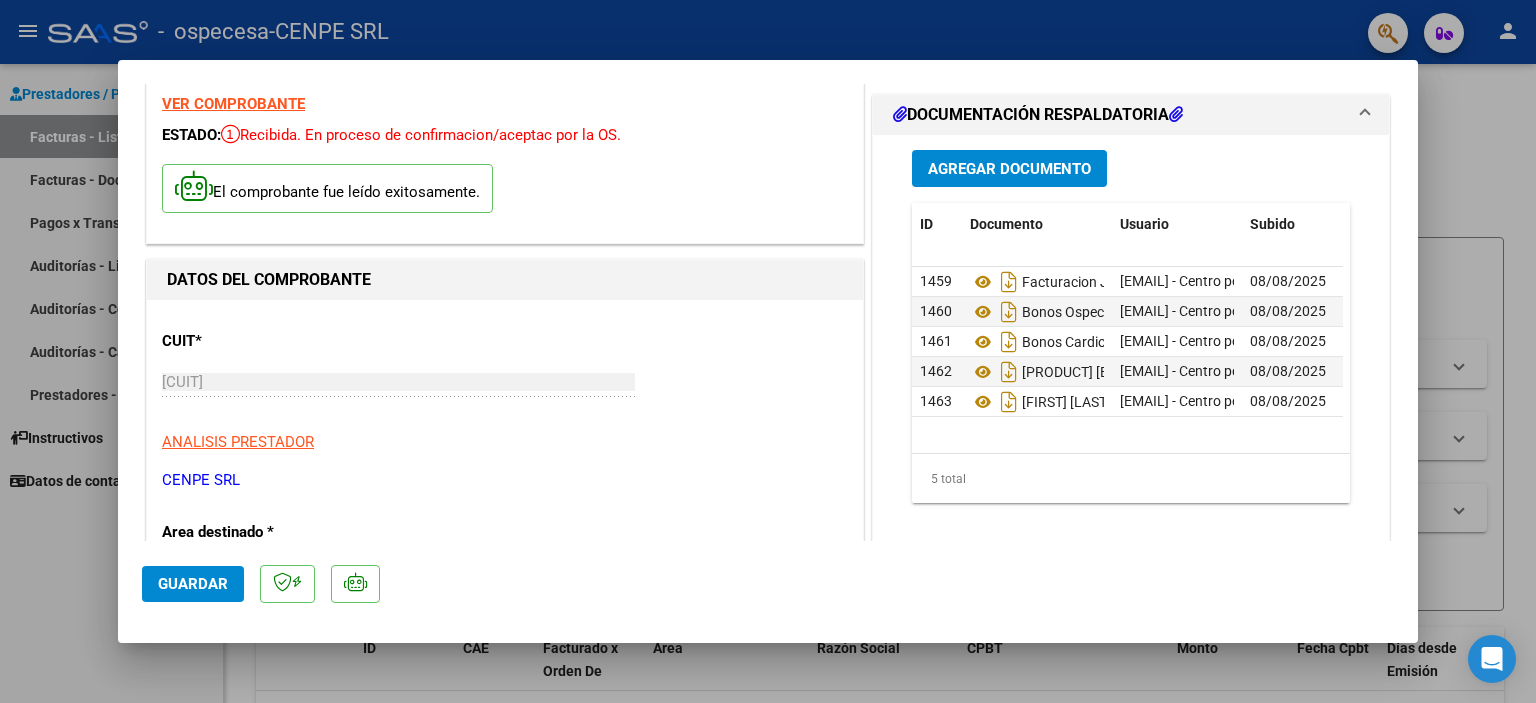 click on "Guardar" 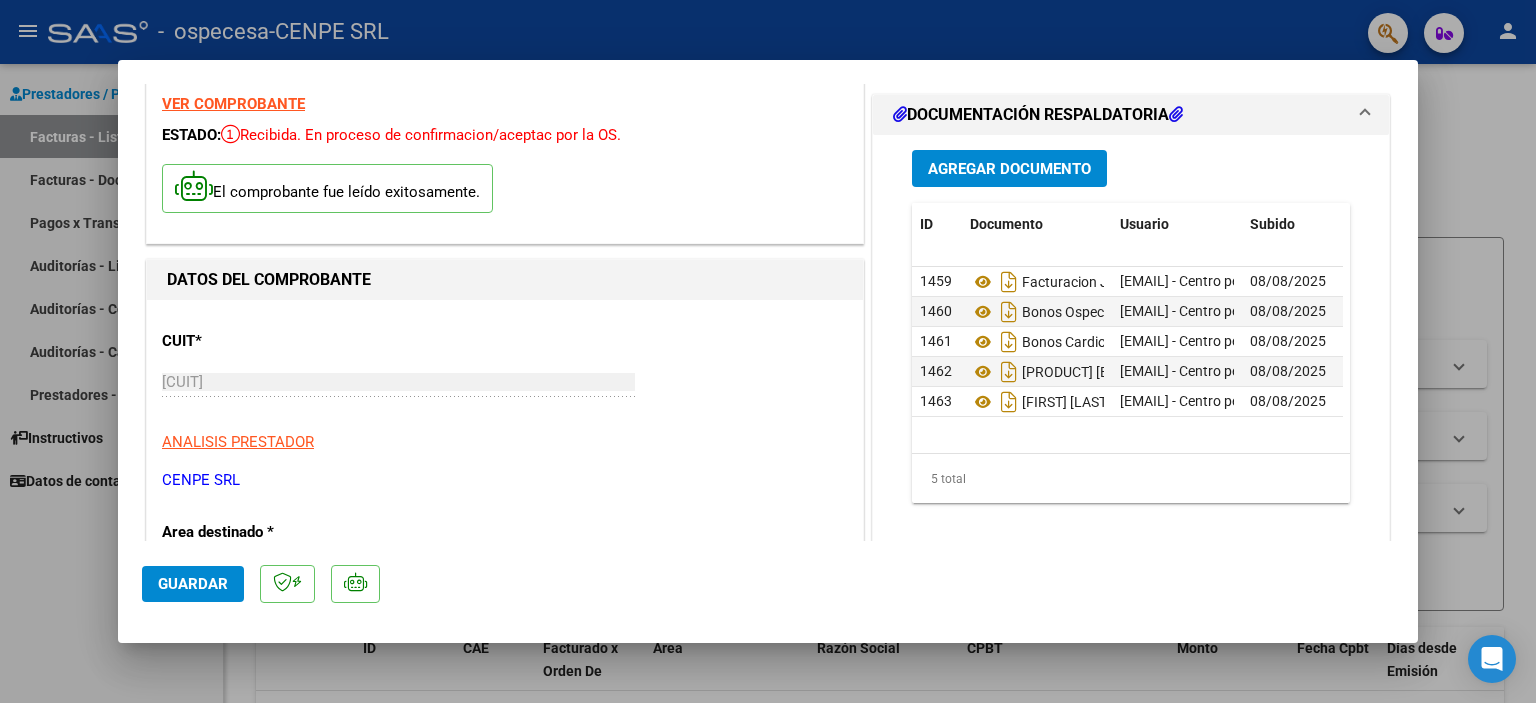 click at bounding box center [768, 351] 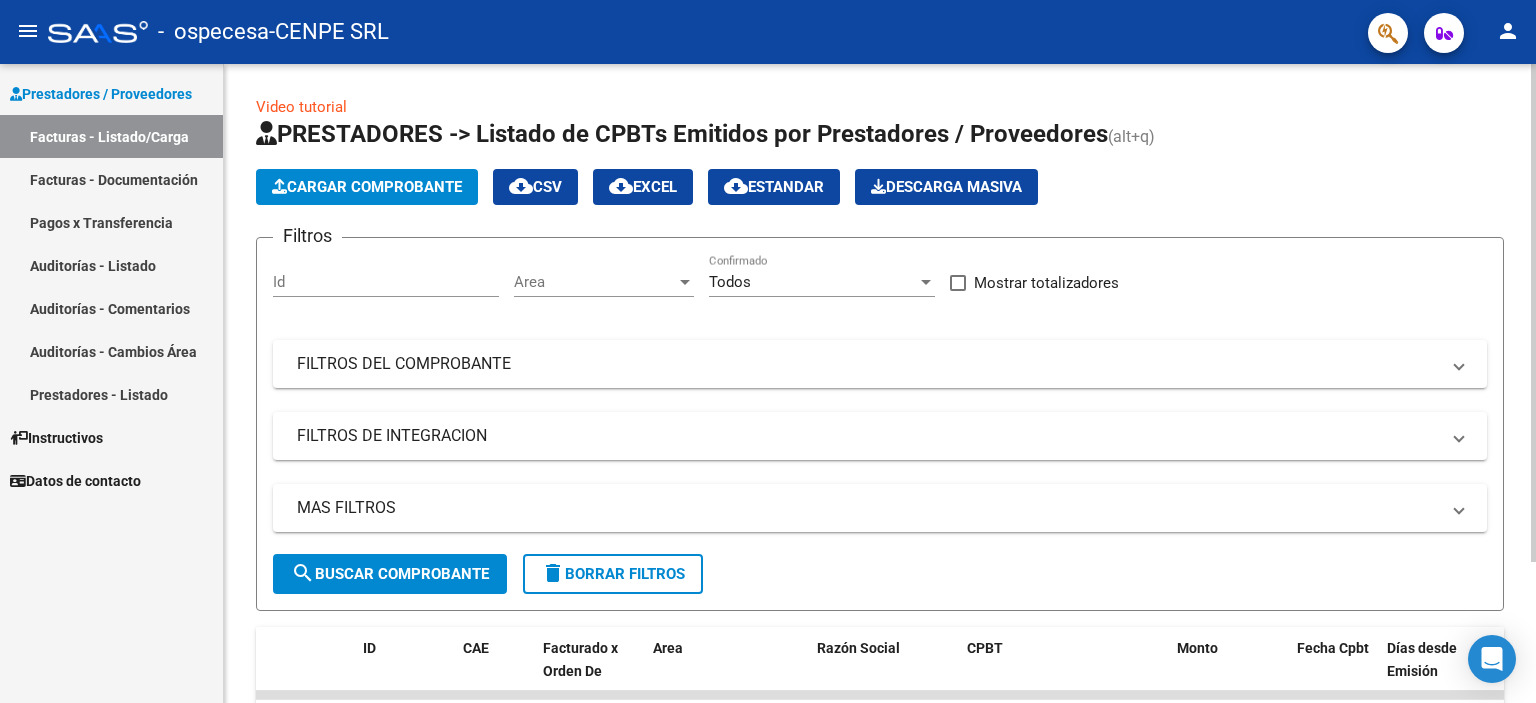 scroll, scrollTop: 100, scrollLeft: 0, axis: vertical 